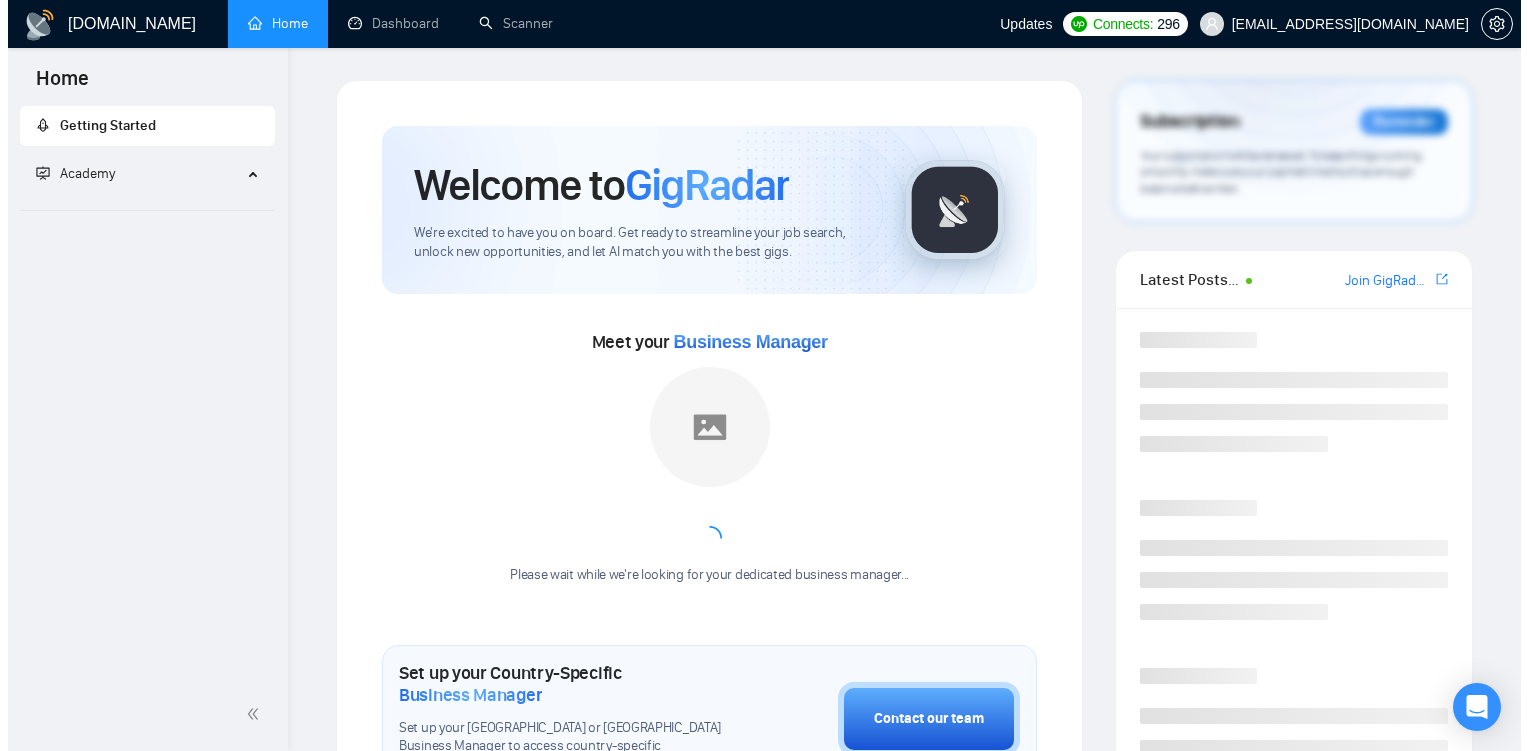 scroll, scrollTop: 0, scrollLeft: 0, axis: both 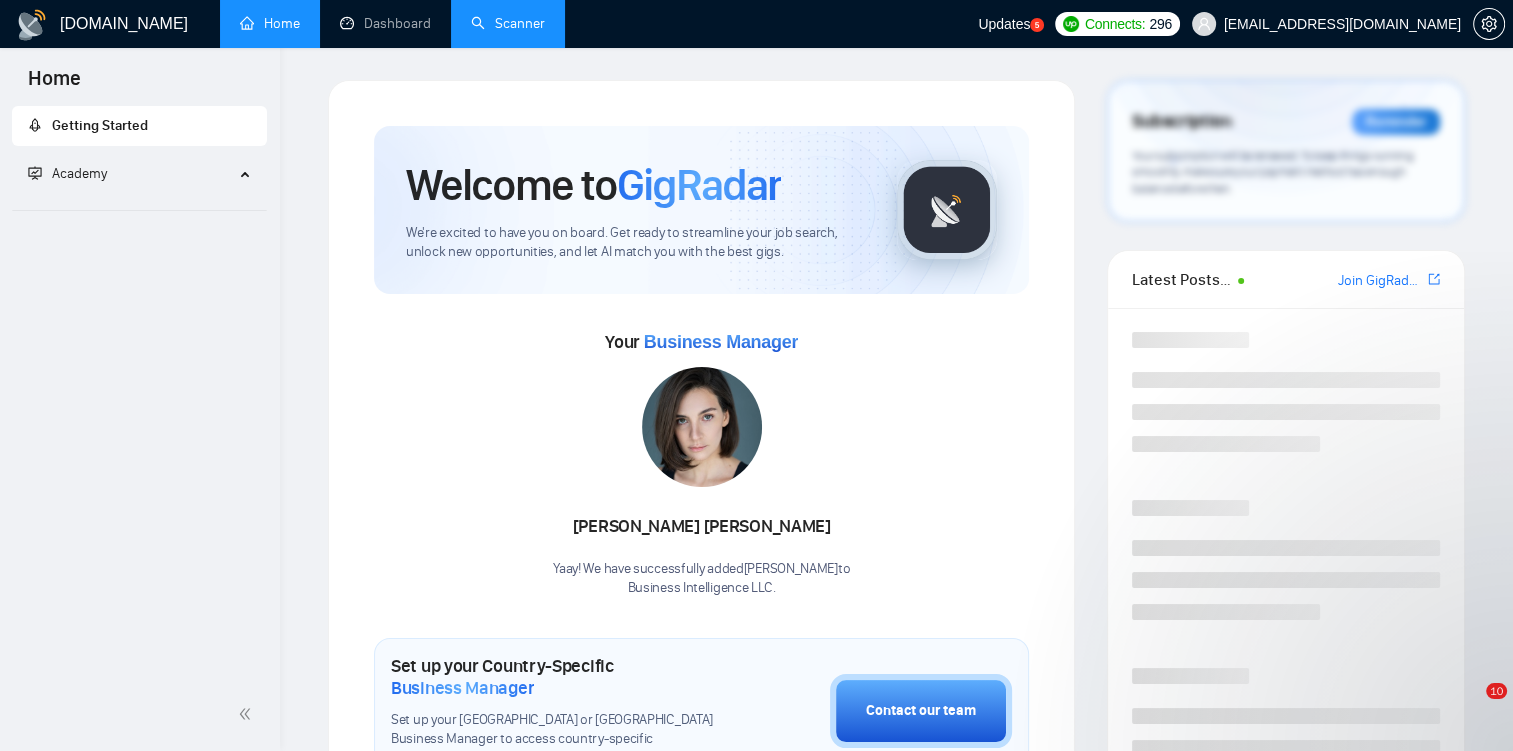 click on "Scanner" at bounding box center (508, 23) 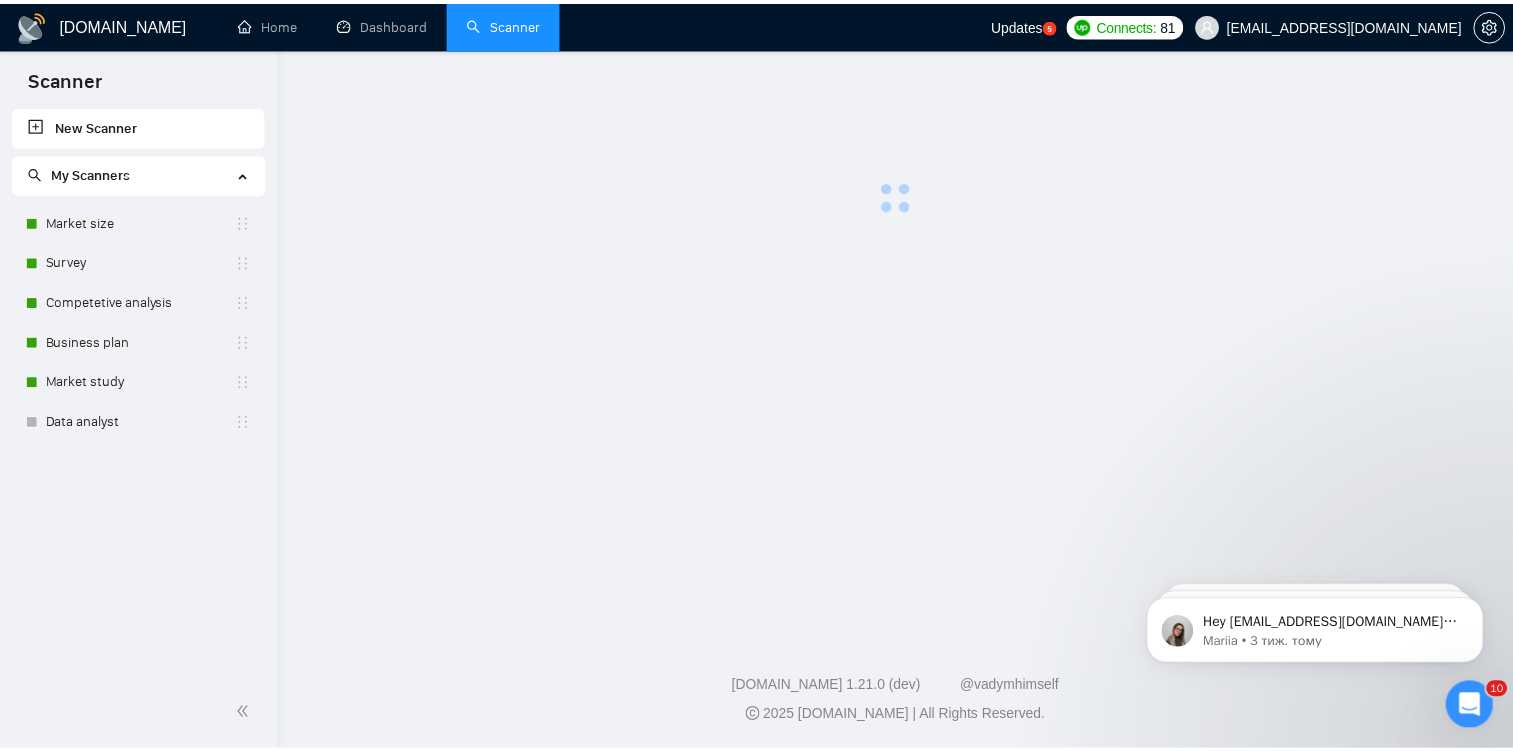 scroll, scrollTop: 0, scrollLeft: 0, axis: both 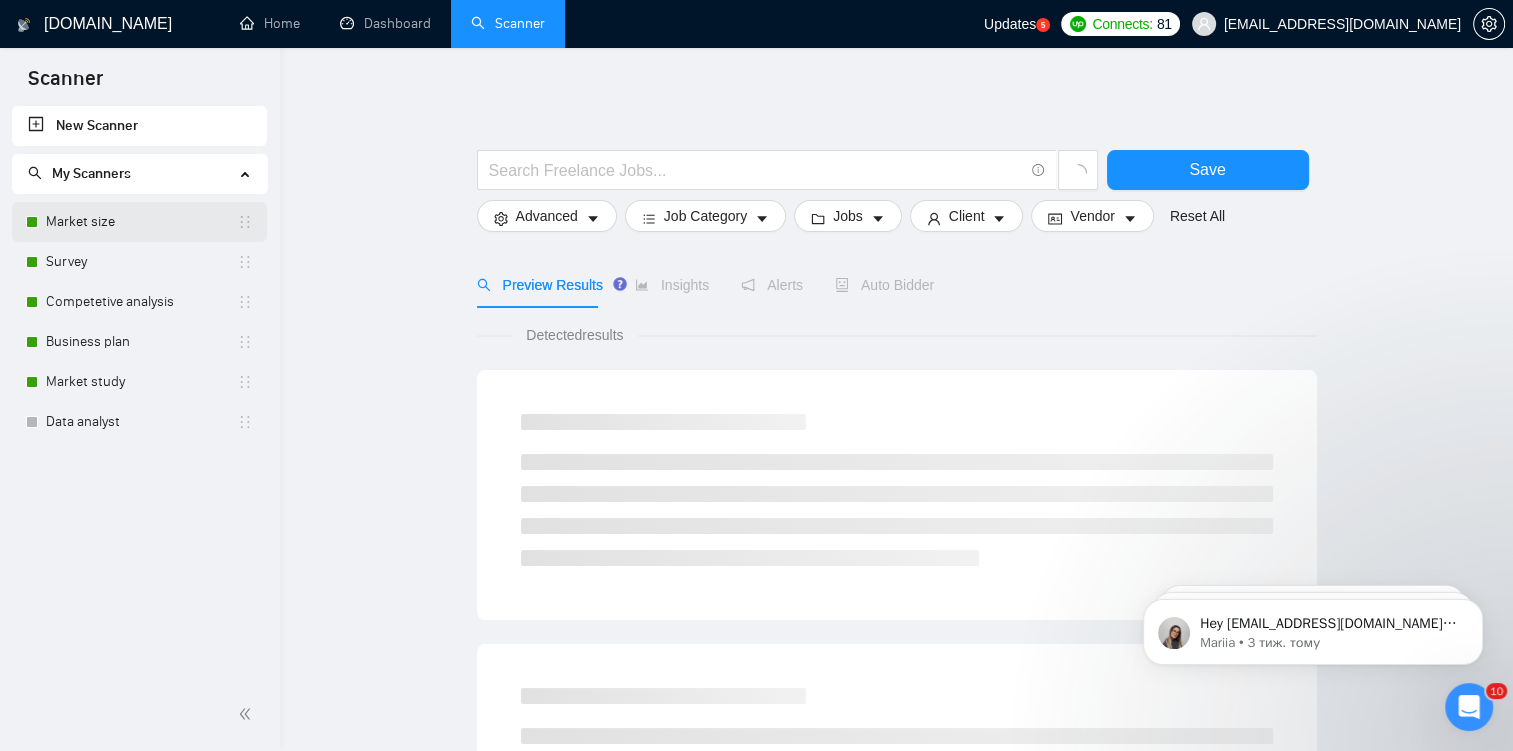 click on "Market size" at bounding box center [141, 222] 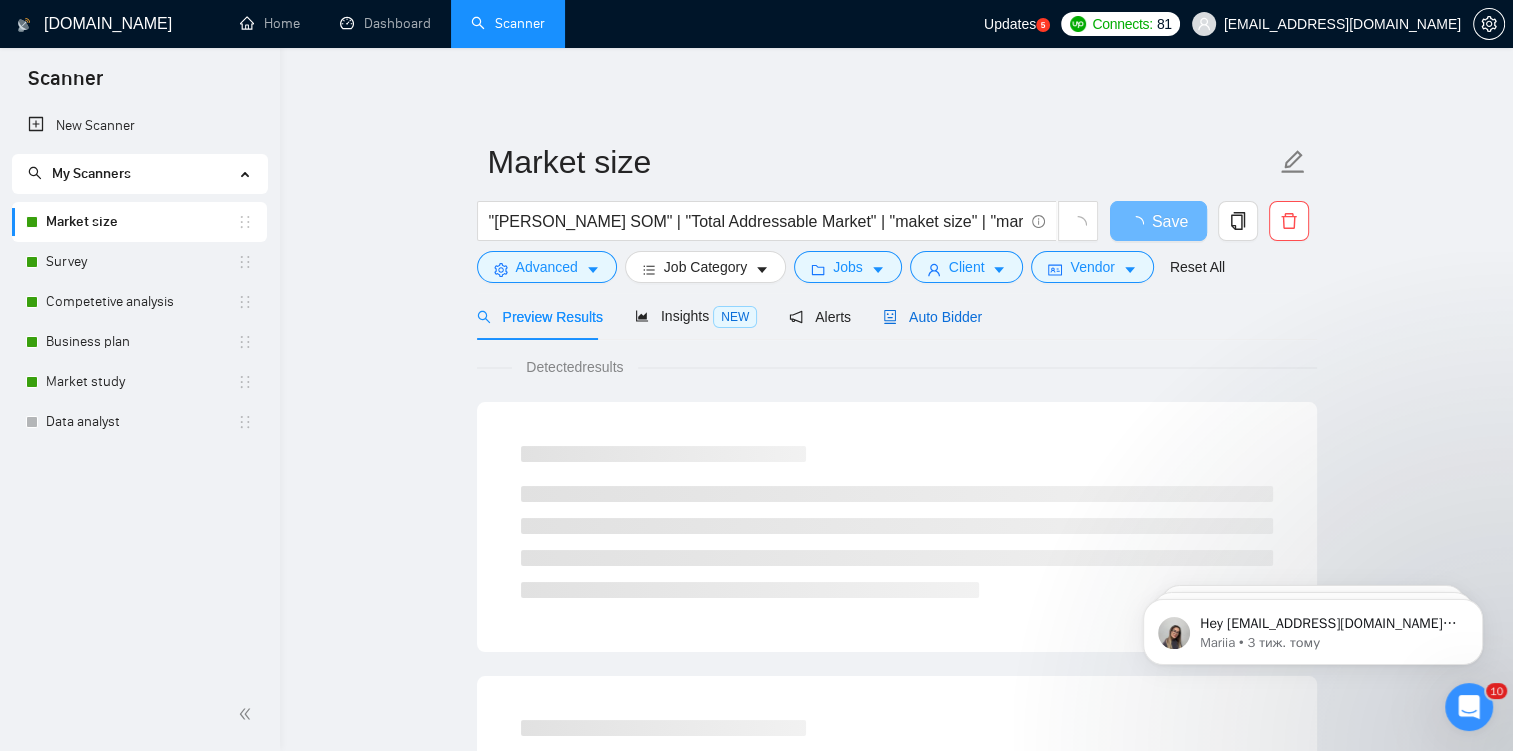 click on "Auto Bidder" at bounding box center (932, 317) 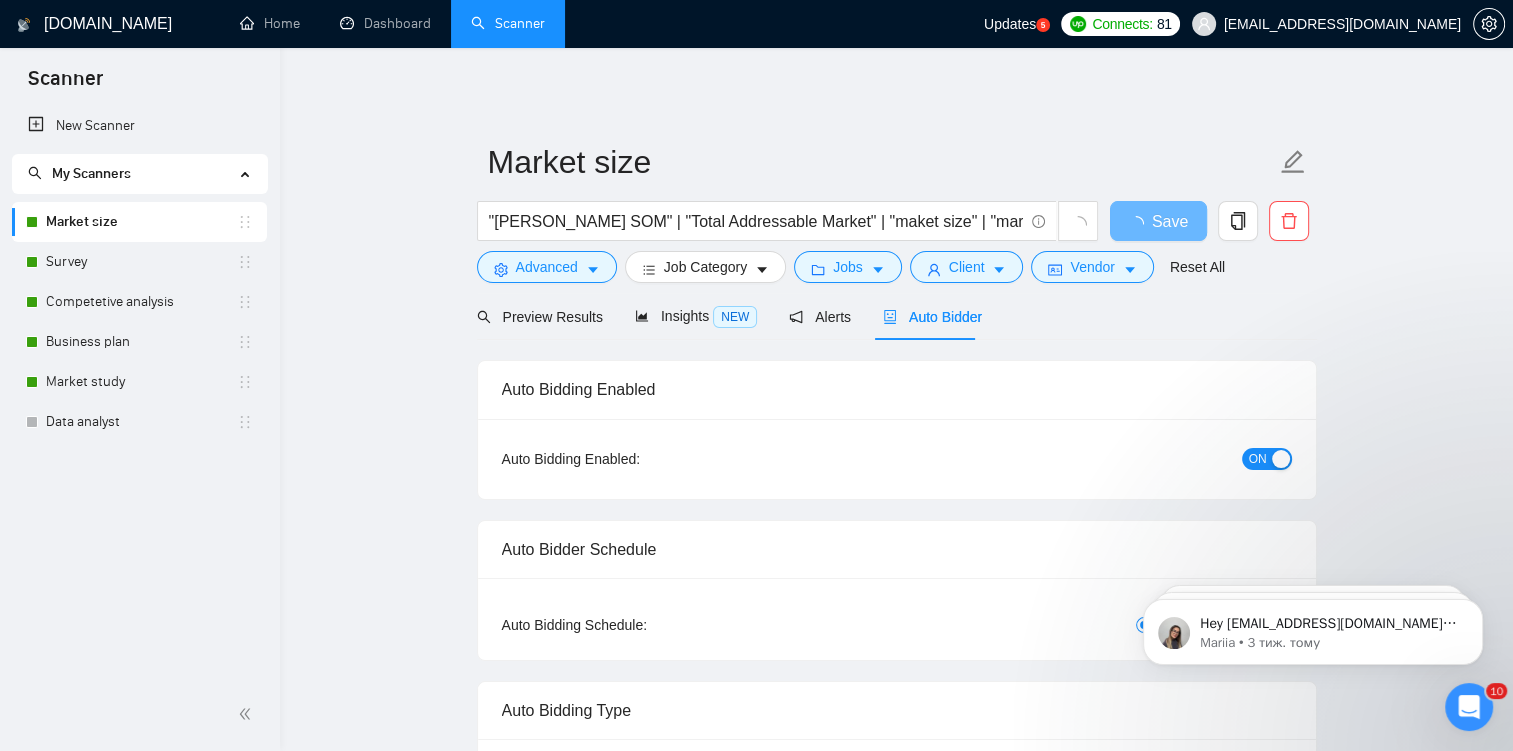 checkbox on "true" 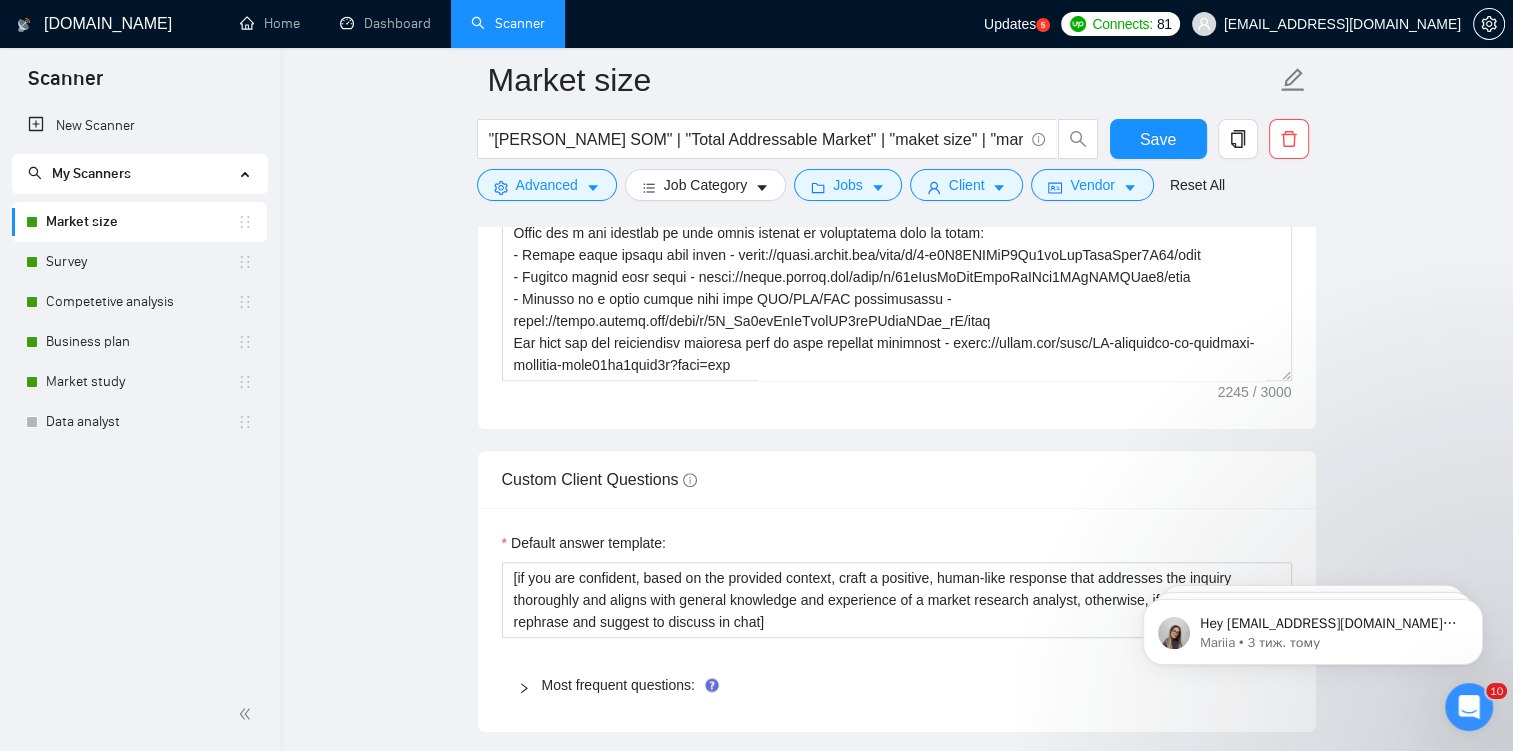 scroll, scrollTop: 1711, scrollLeft: 0, axis: vertical 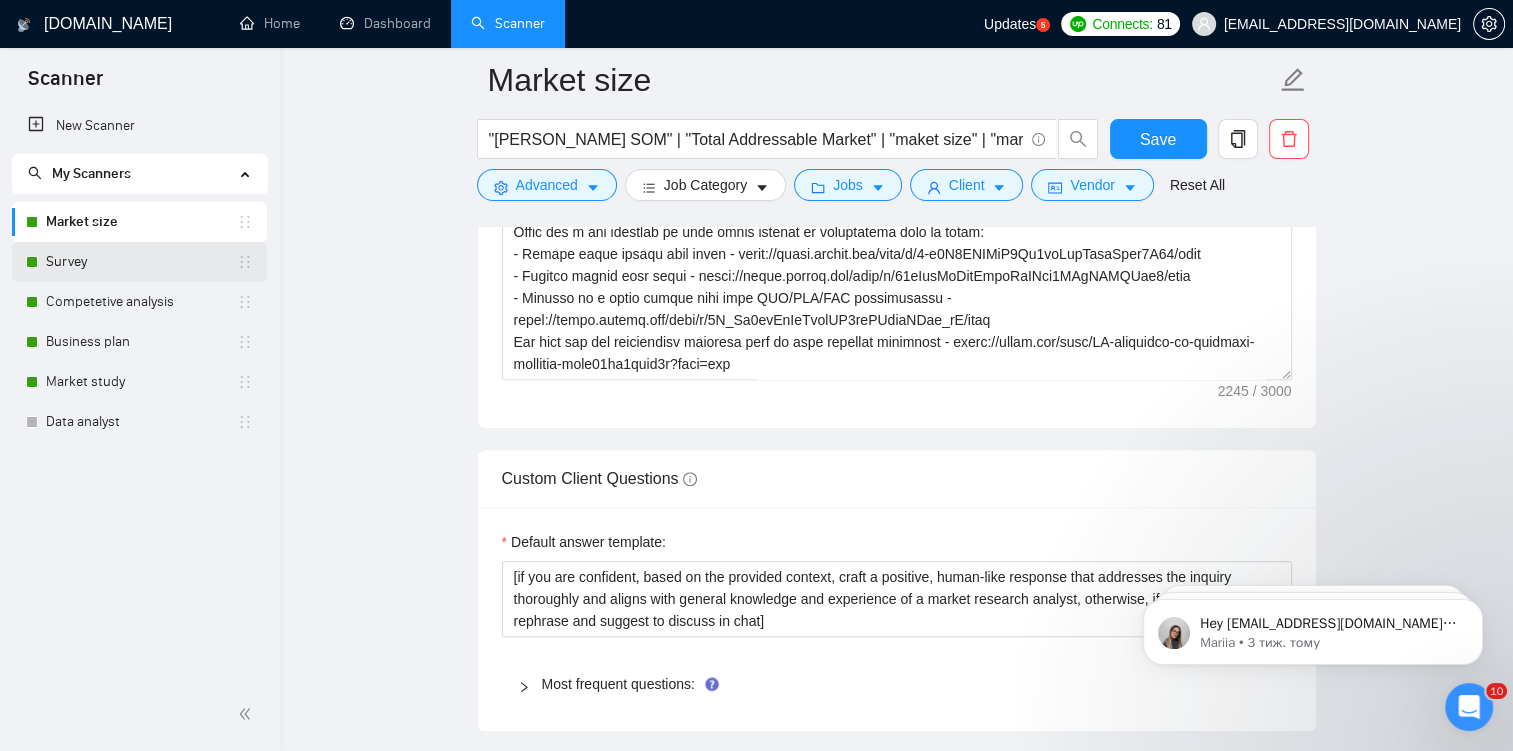 click on "Survey" at bounding box center (141, 262) 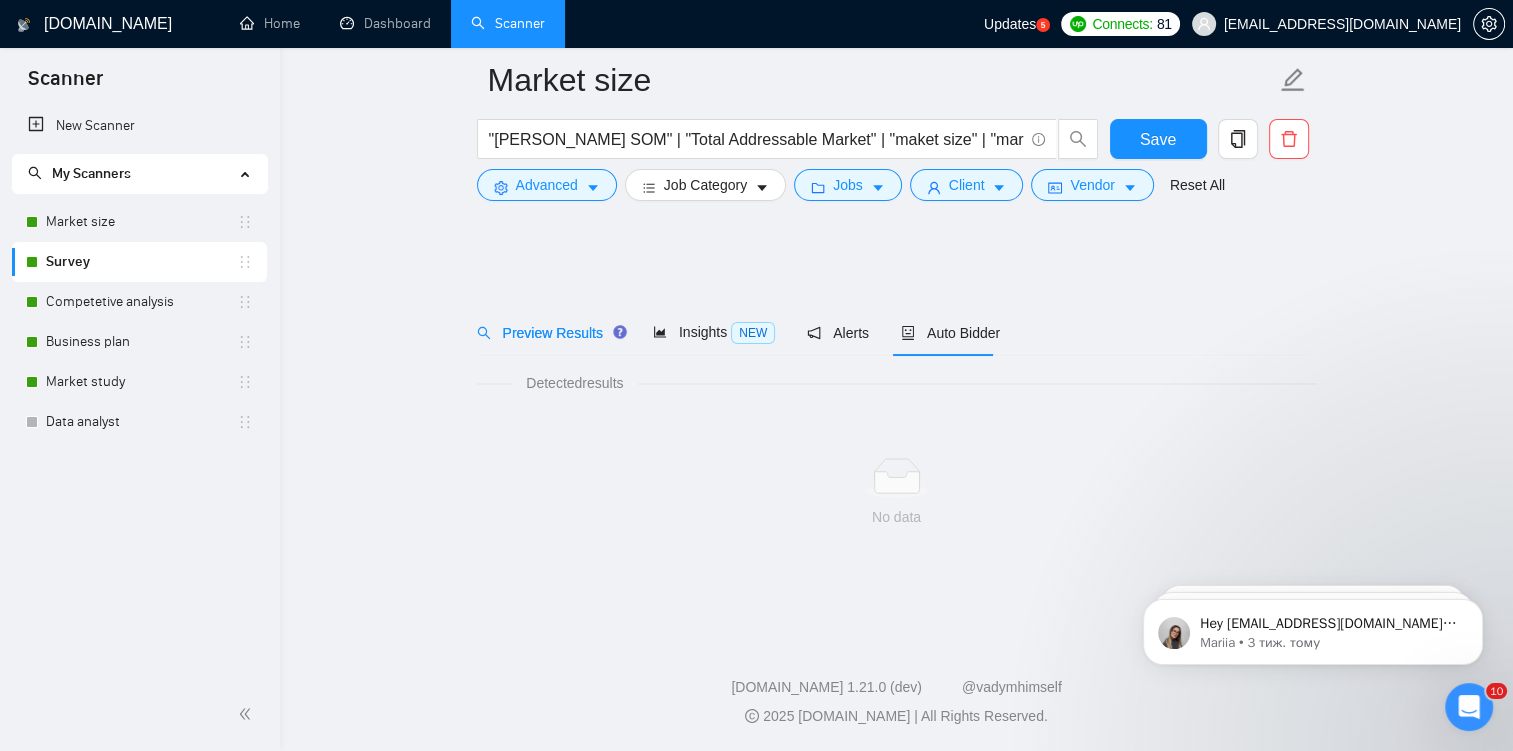 scroll, scrollTop: 0, scrollLeft: 0, axis: both 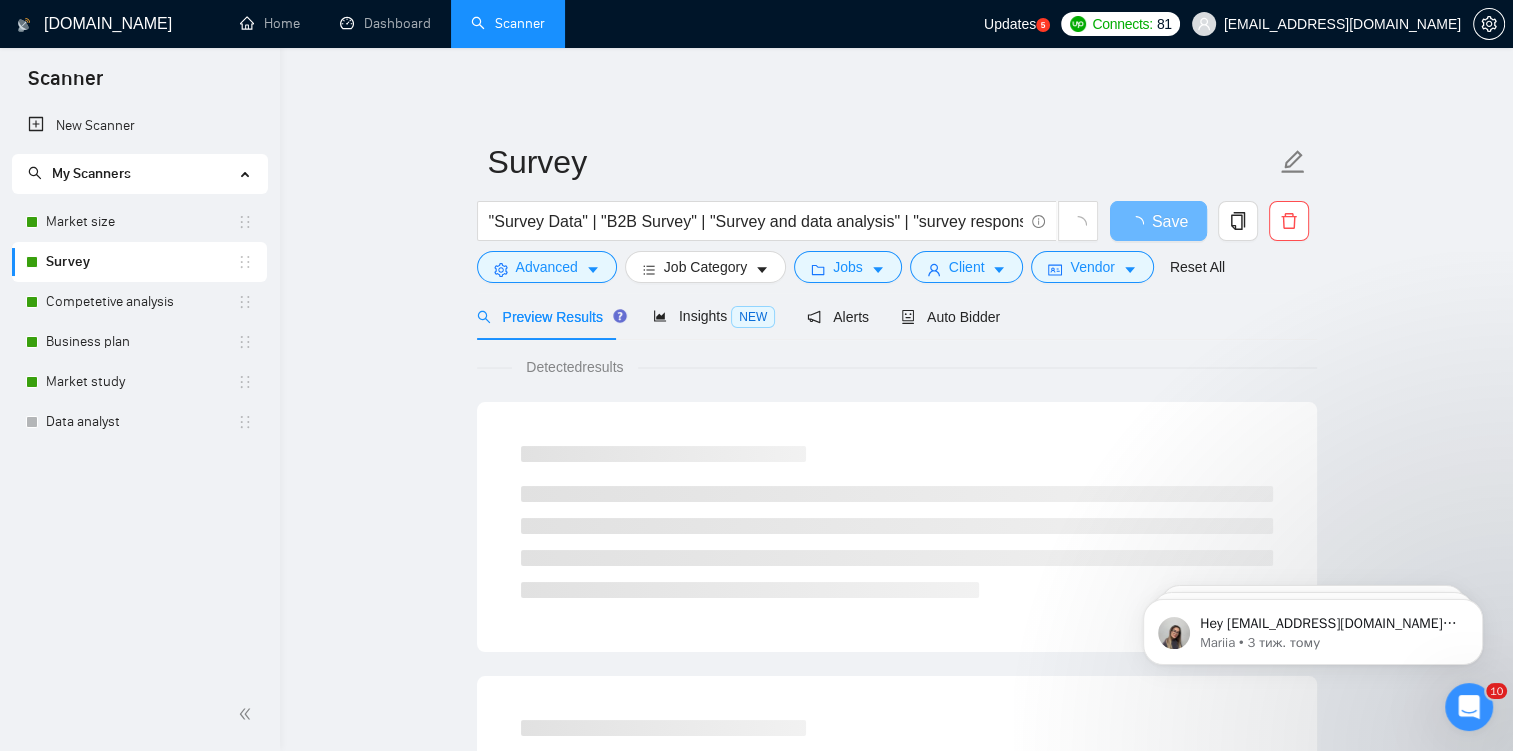 click on "Preview Results Insights NEW Alerts Auto Bidder" at bounding box center [739, 316] 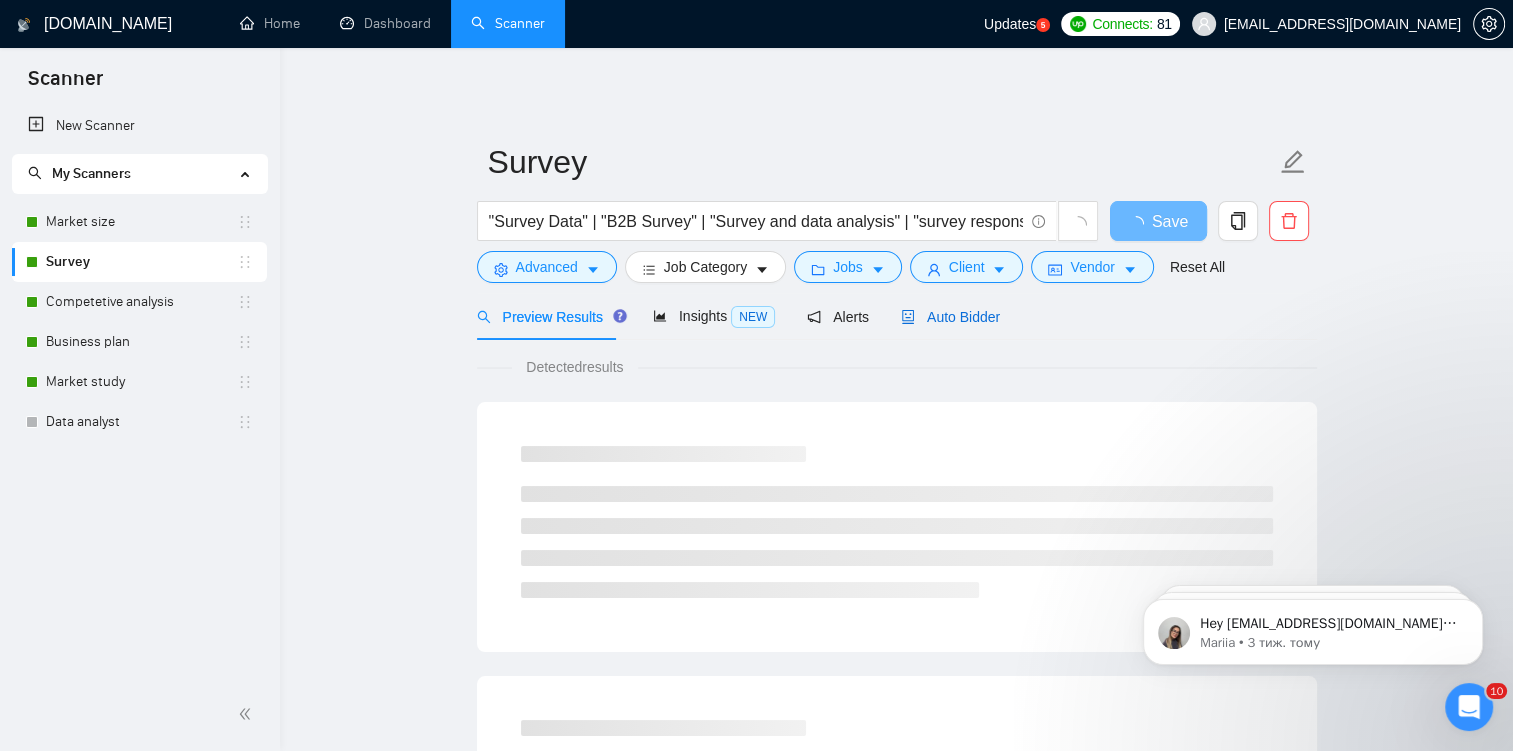 click 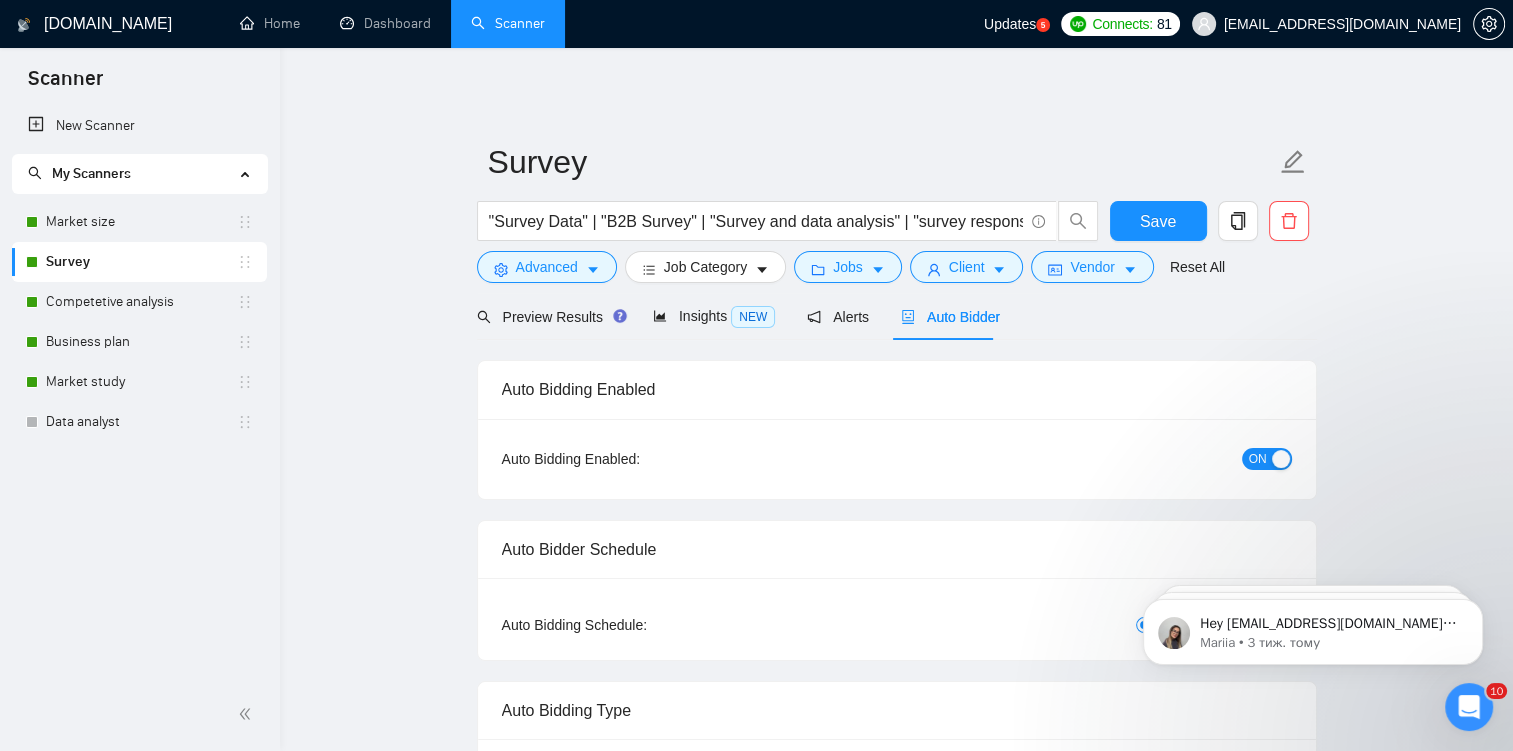 type 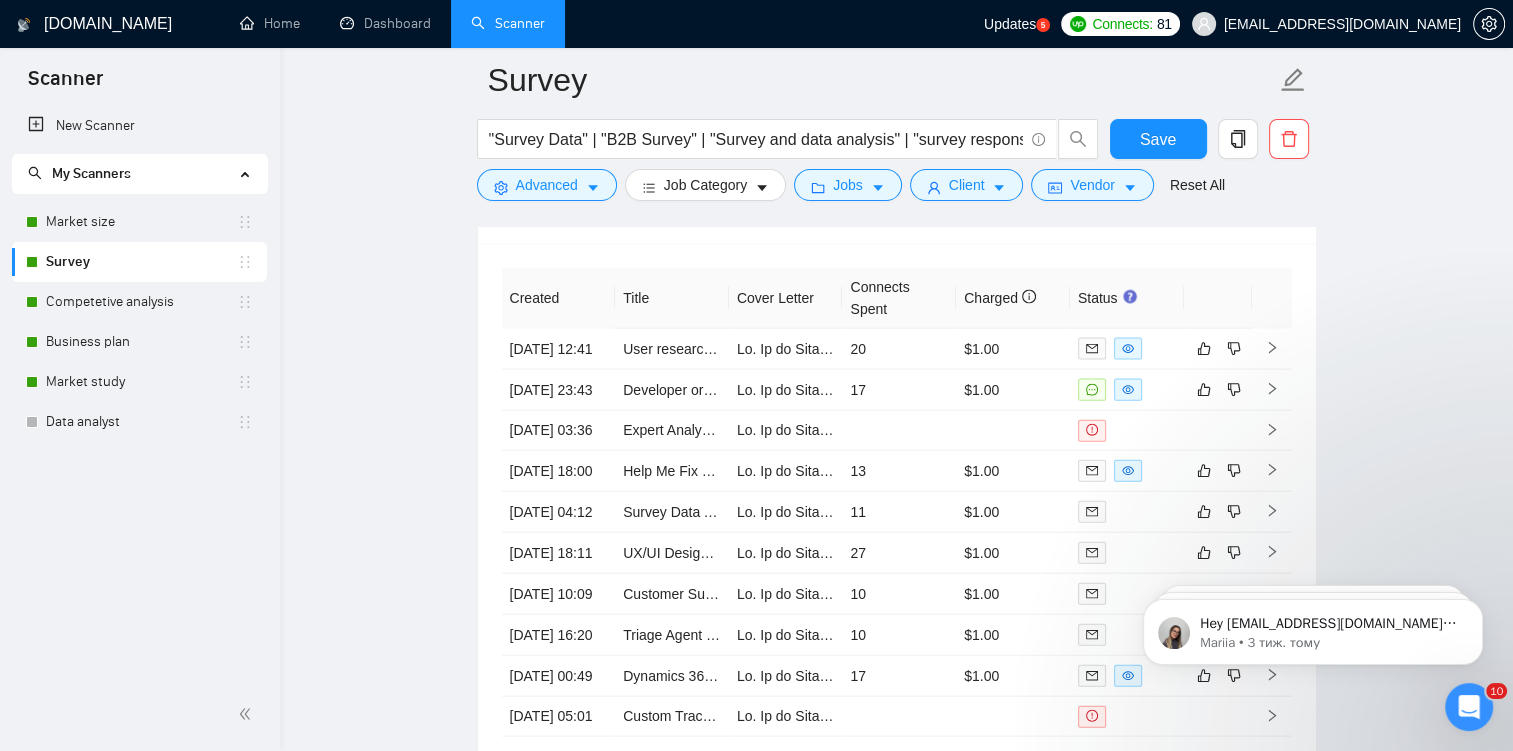 scroll, scrollTop: 4396, scrollLeft: 0, axis: vertical 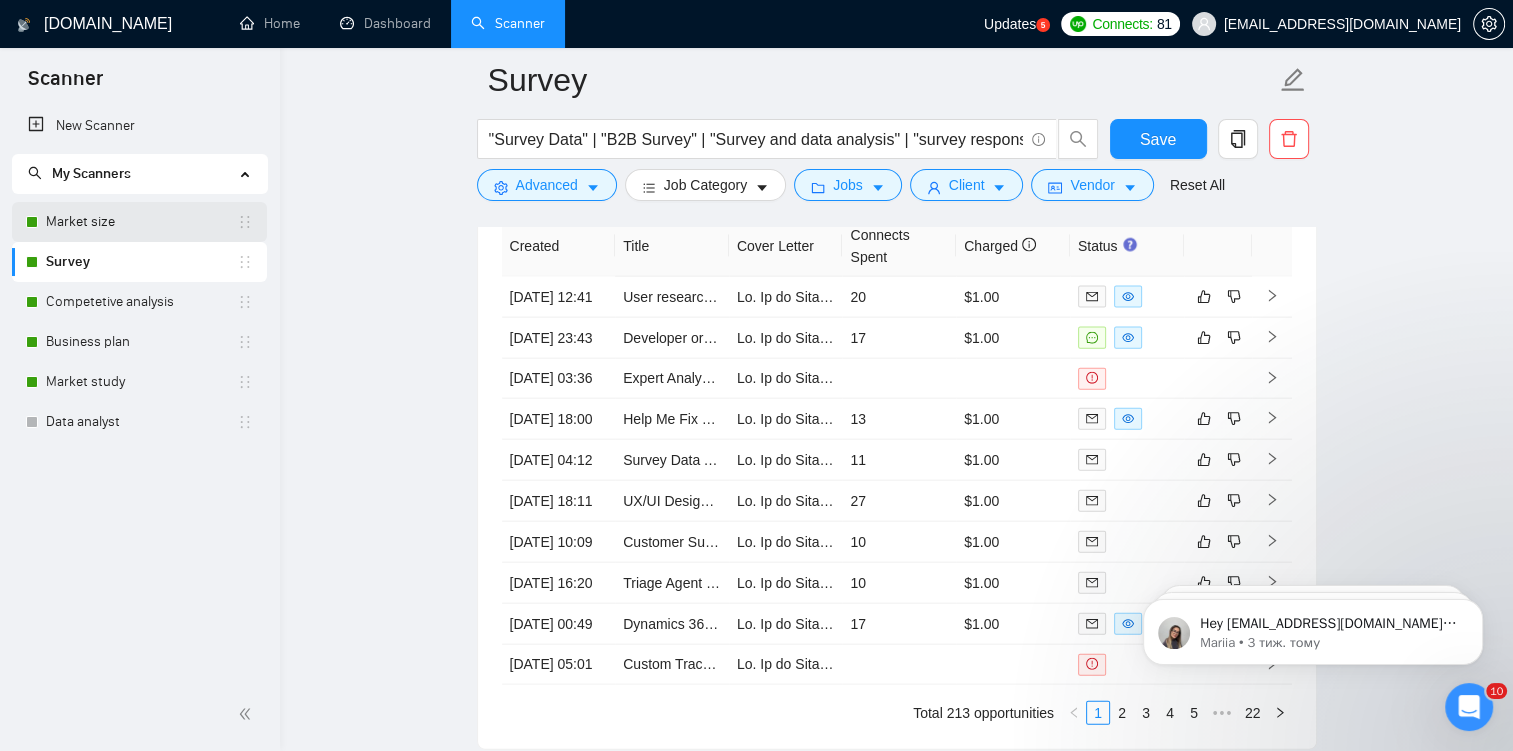 click on "Market size" at bounding box center (141, 222) 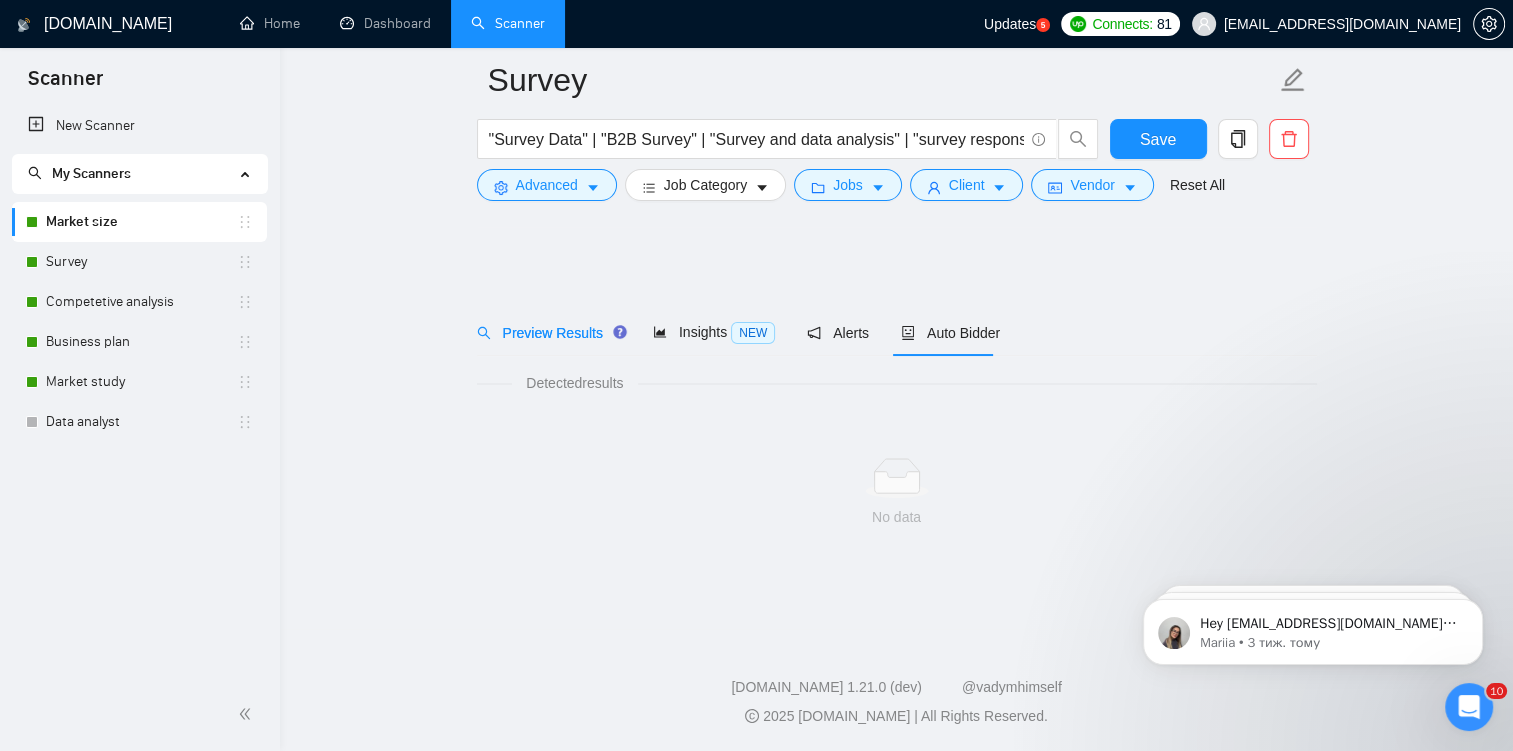 scroll, scrollTop: 0, scrollLeft: 0, axis: both 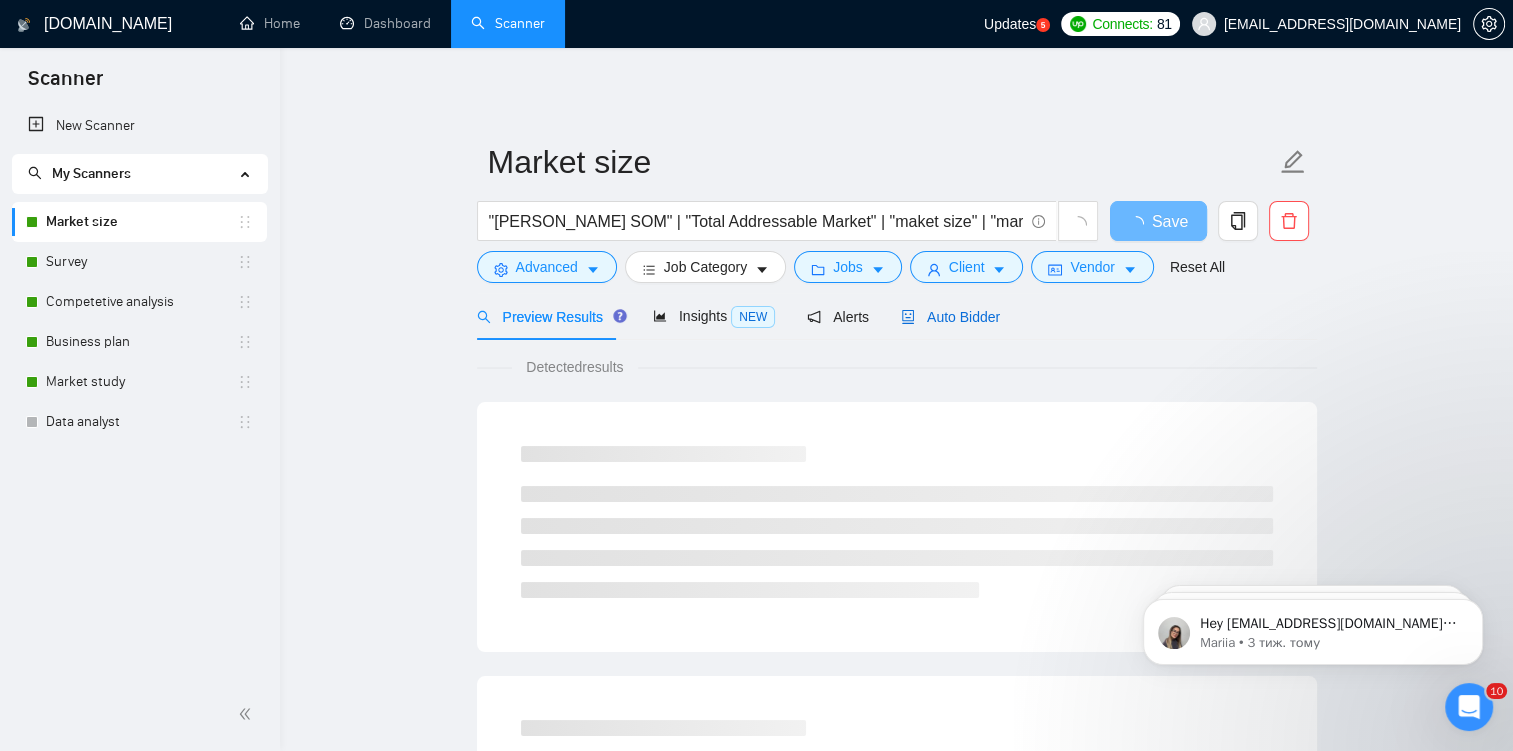 click 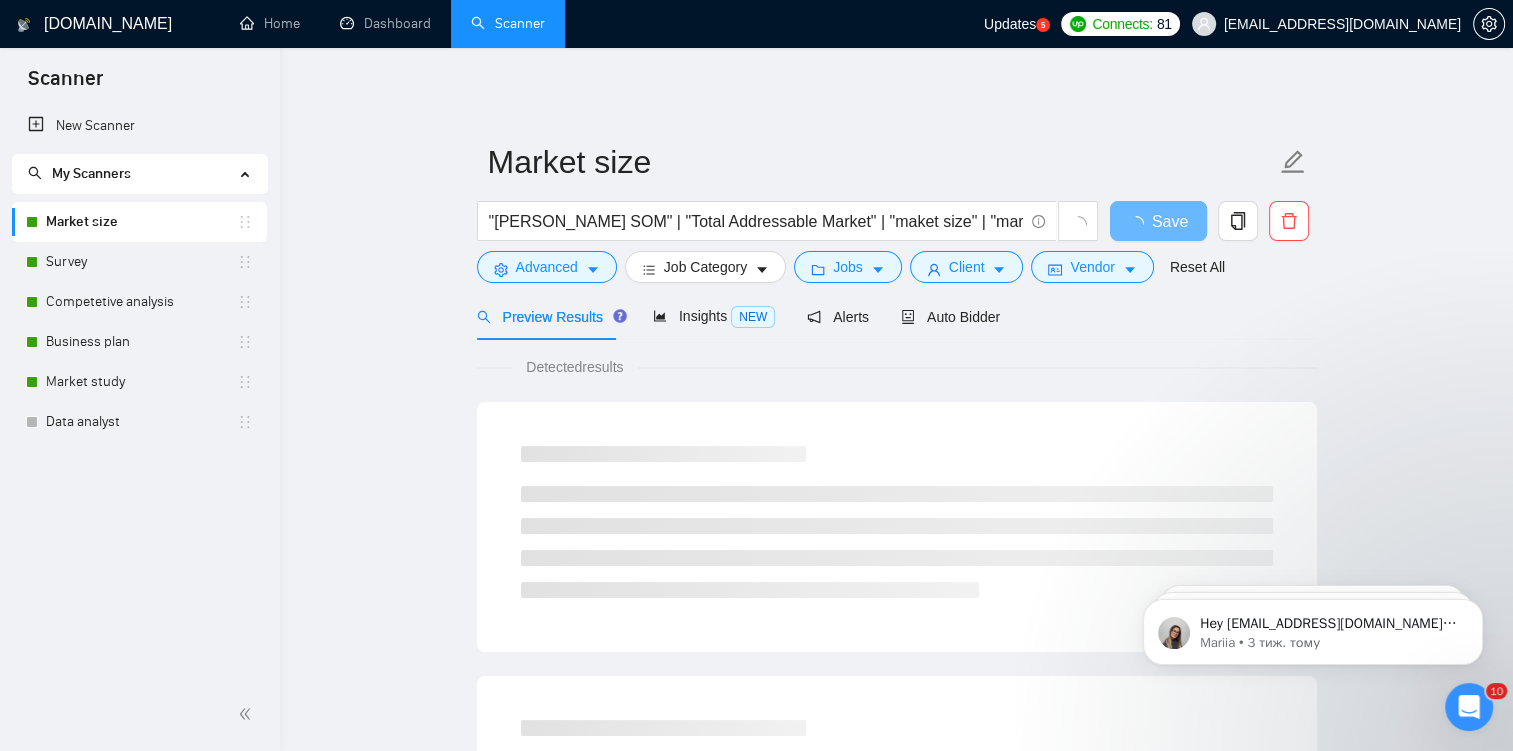 type 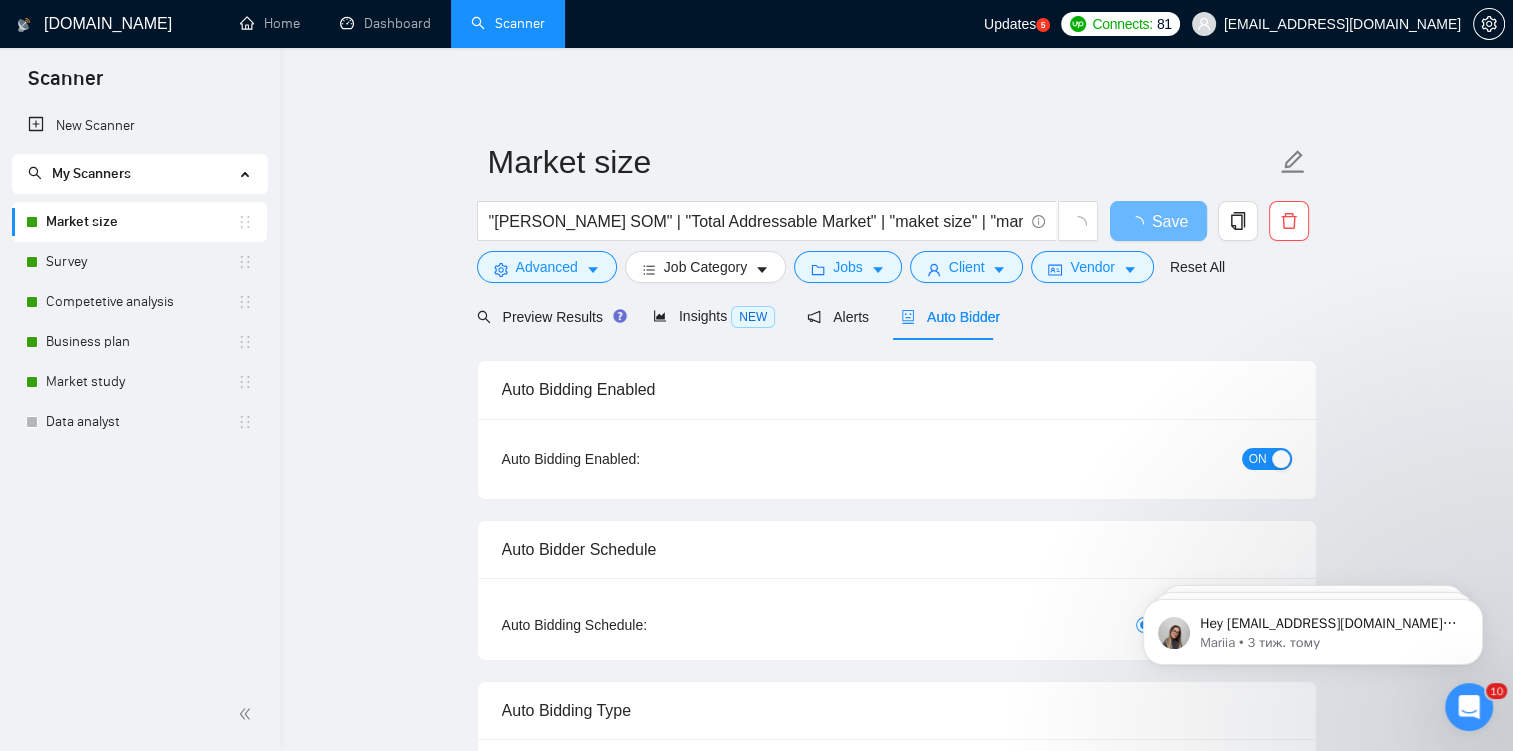 checkbox on "true" 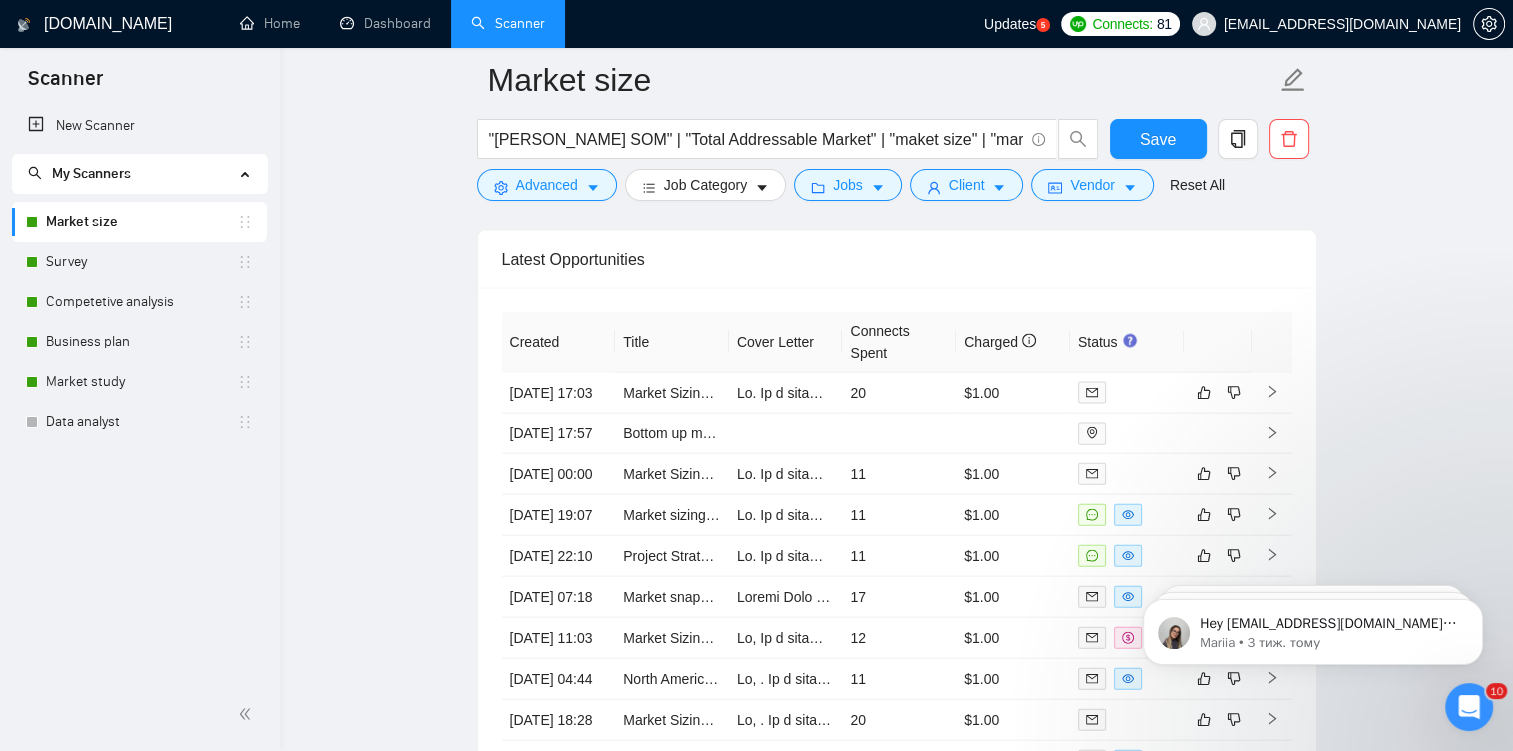 scroll, scrollTop: 4333, scrollLeft: 0, axis: vertical 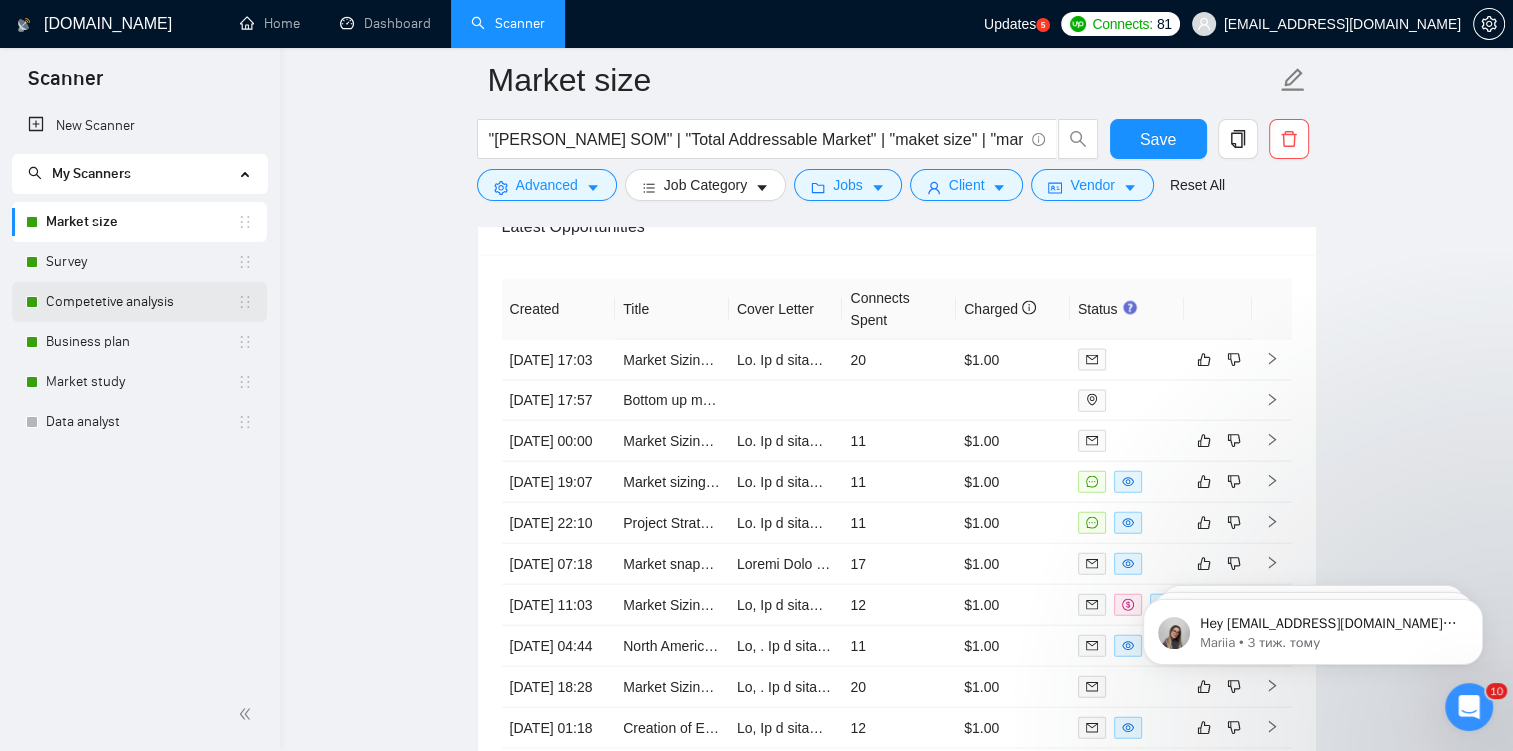 click on "Competetive analysis" at bounding box center (141, 302) 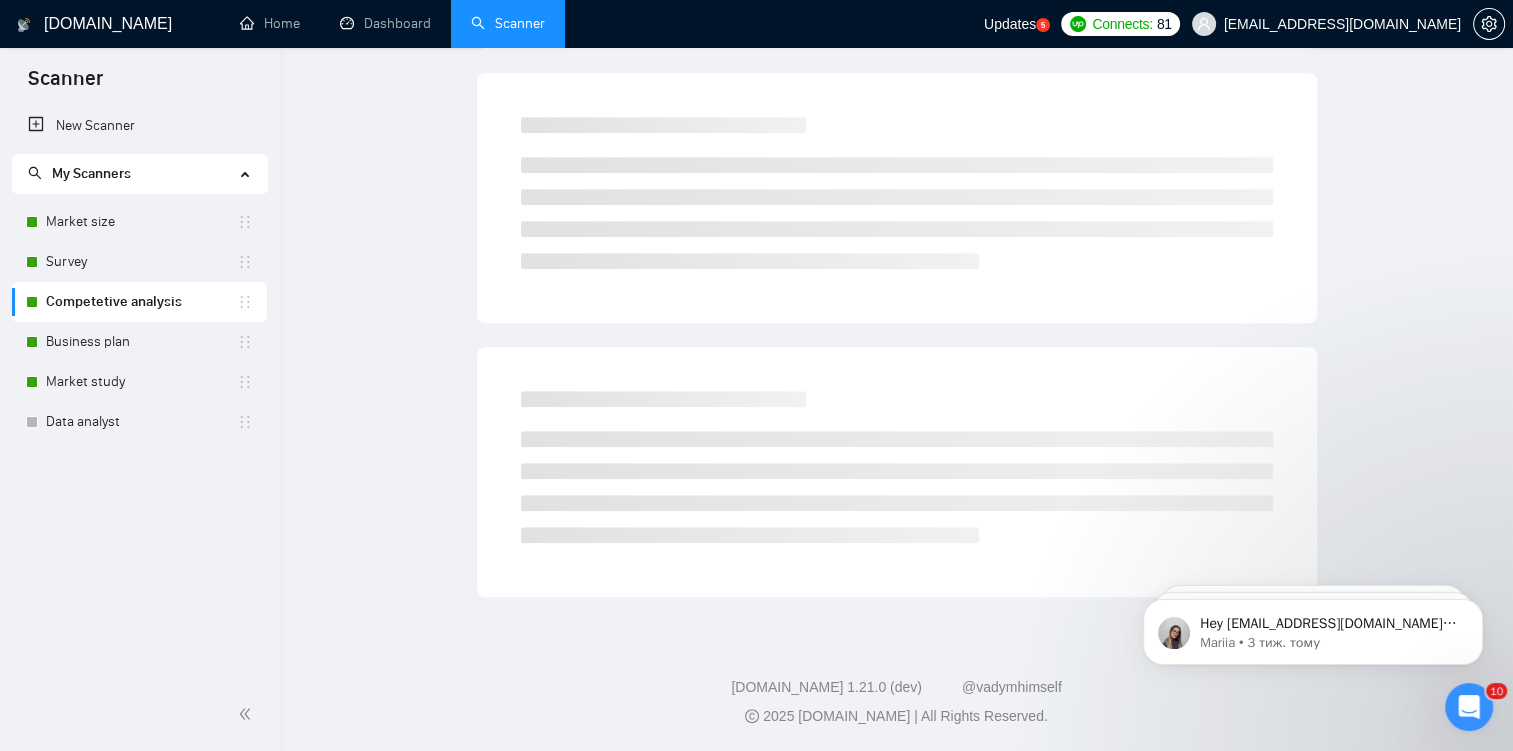 scroll, scrollTop: 0, scrollLeft: 0, axis: both 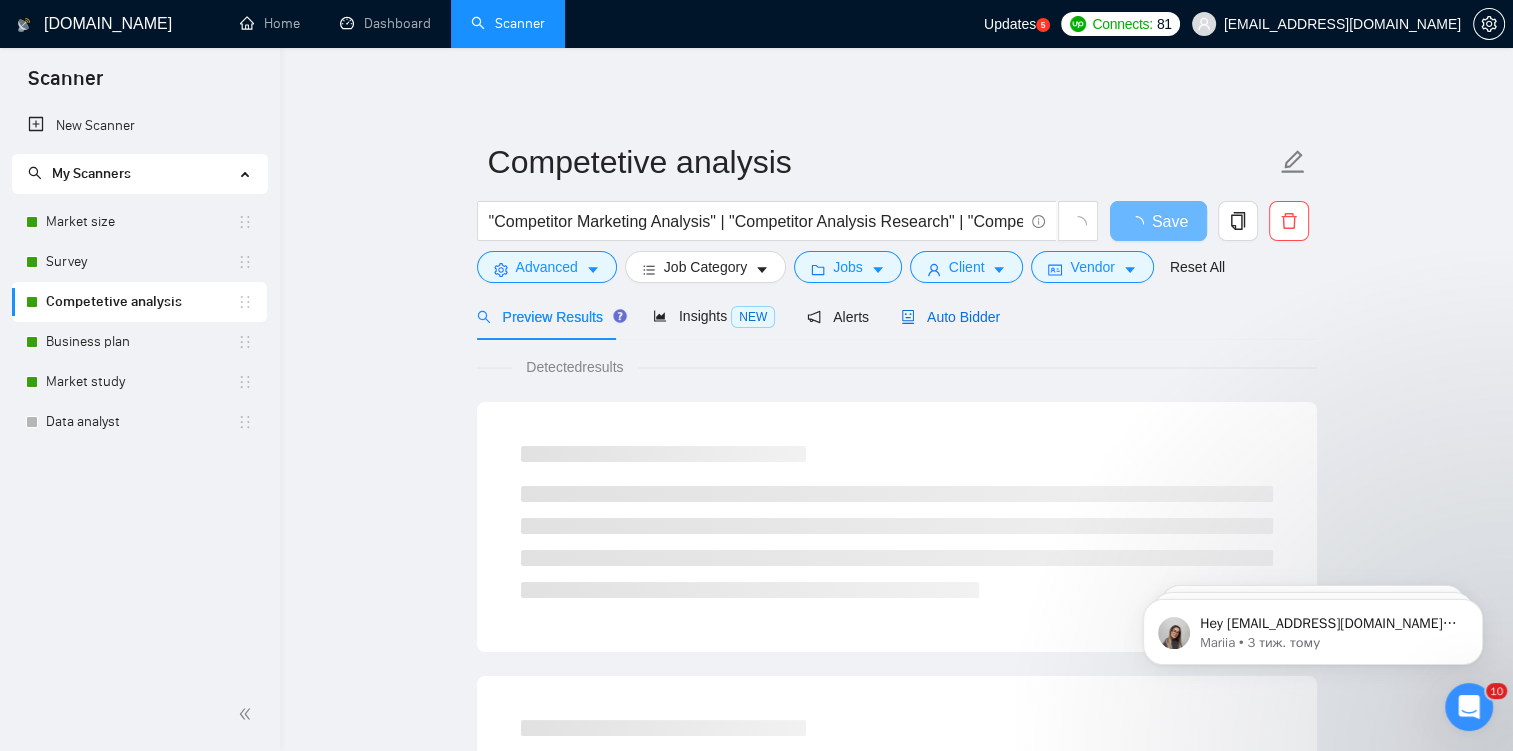 click on "Auto Bidder" at bounding box center (950, 317) 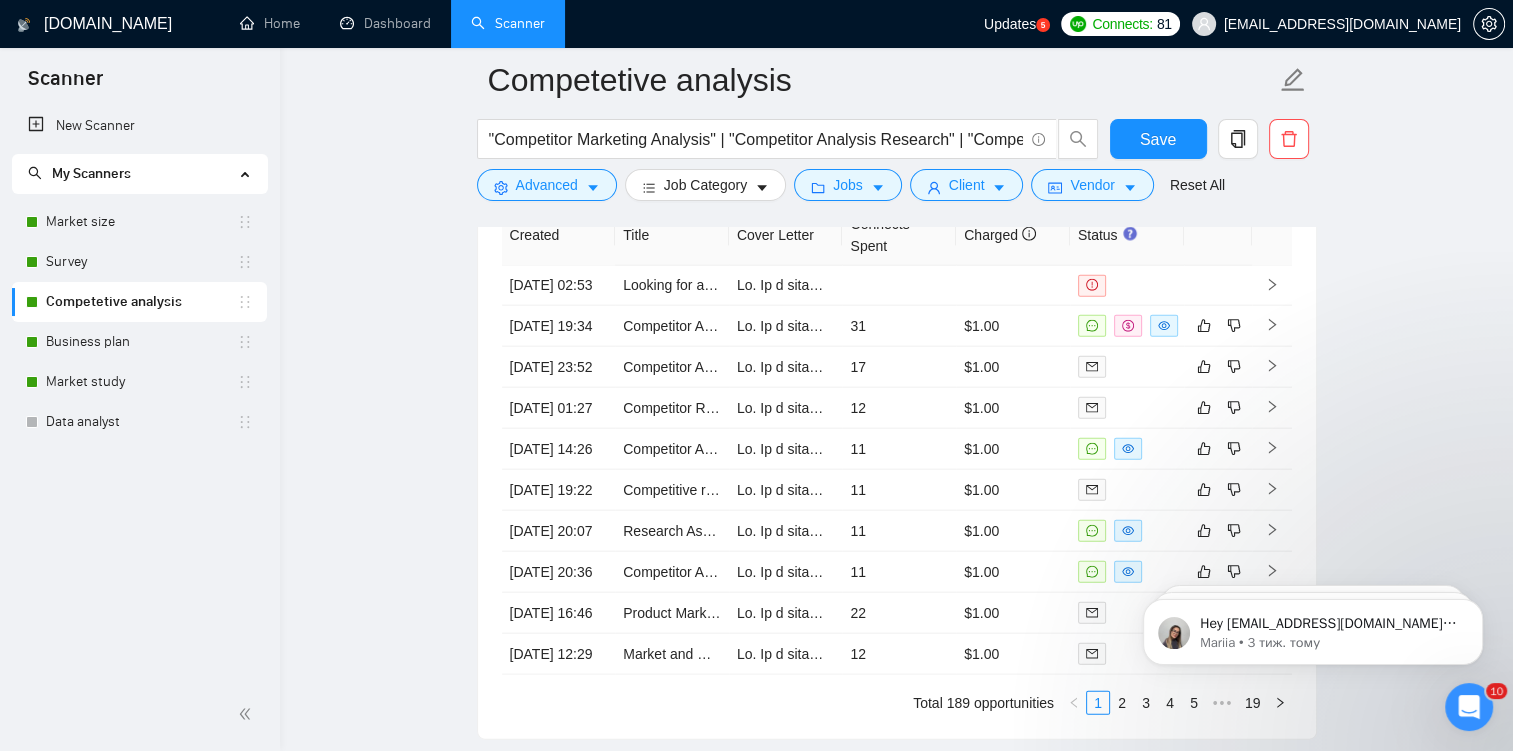 scroll, scrollTop: 4448, scrollLeft: 0, axis: vertical 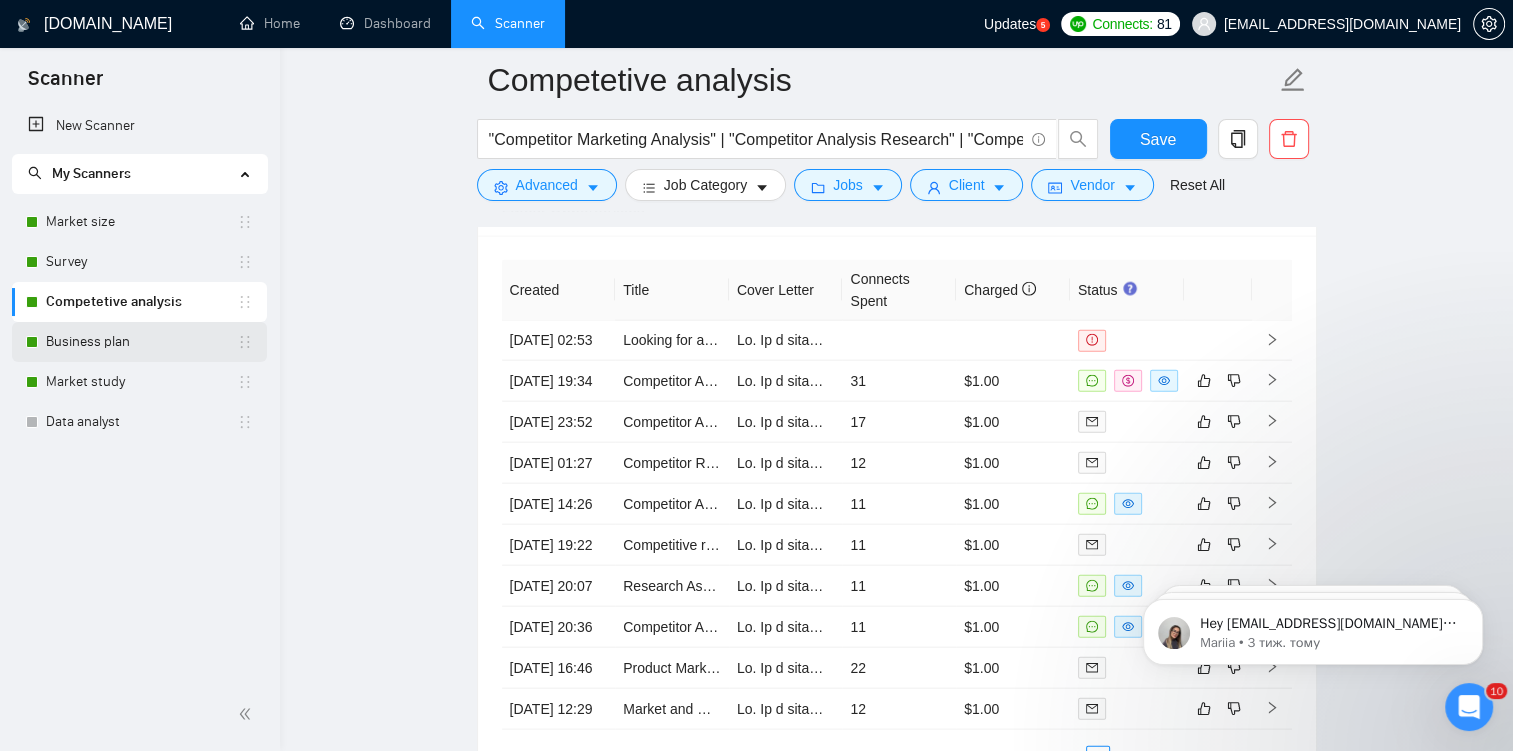 click on "Business plan" at bounding box center (141, 342) 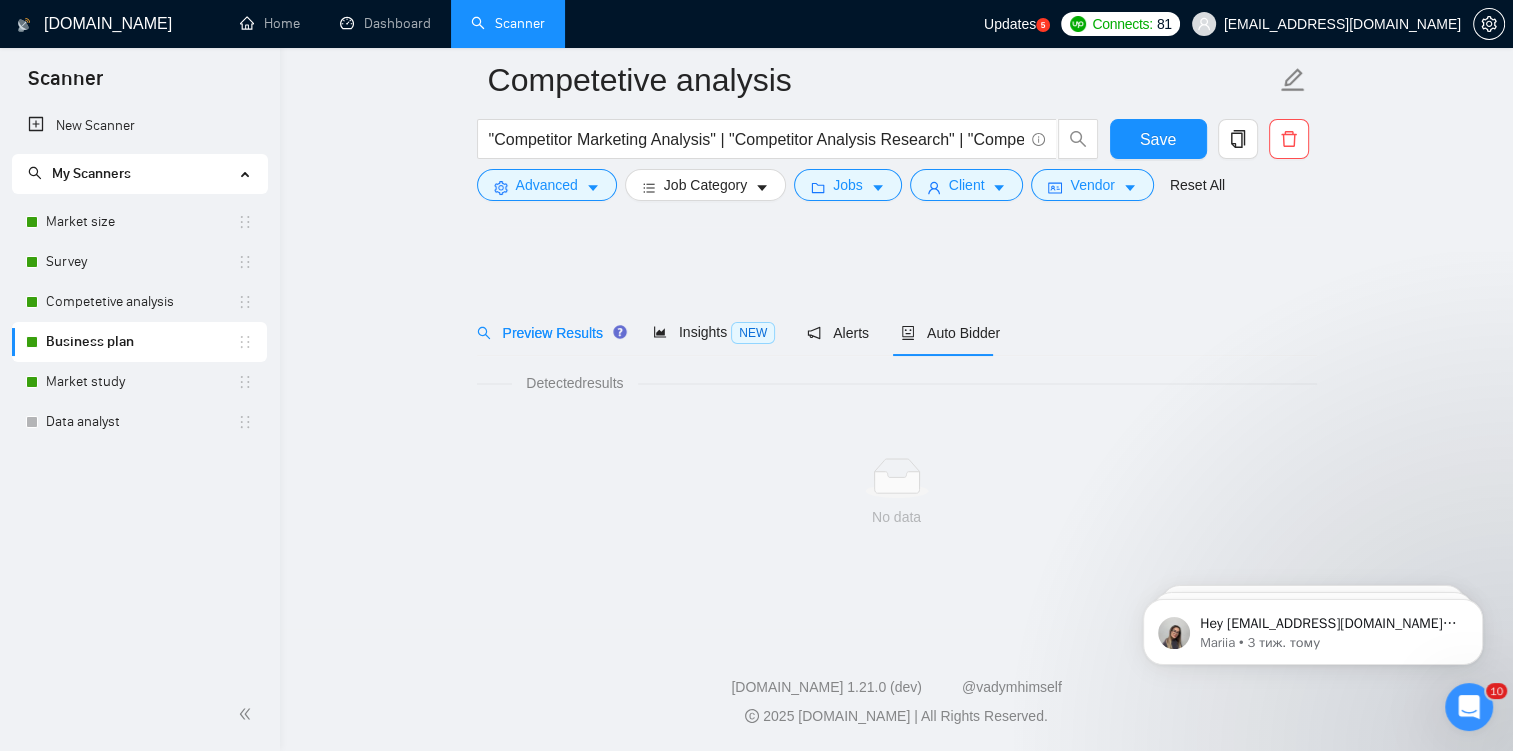 scroll, scrollTop: 0, scrollLeft: 0, axis: both 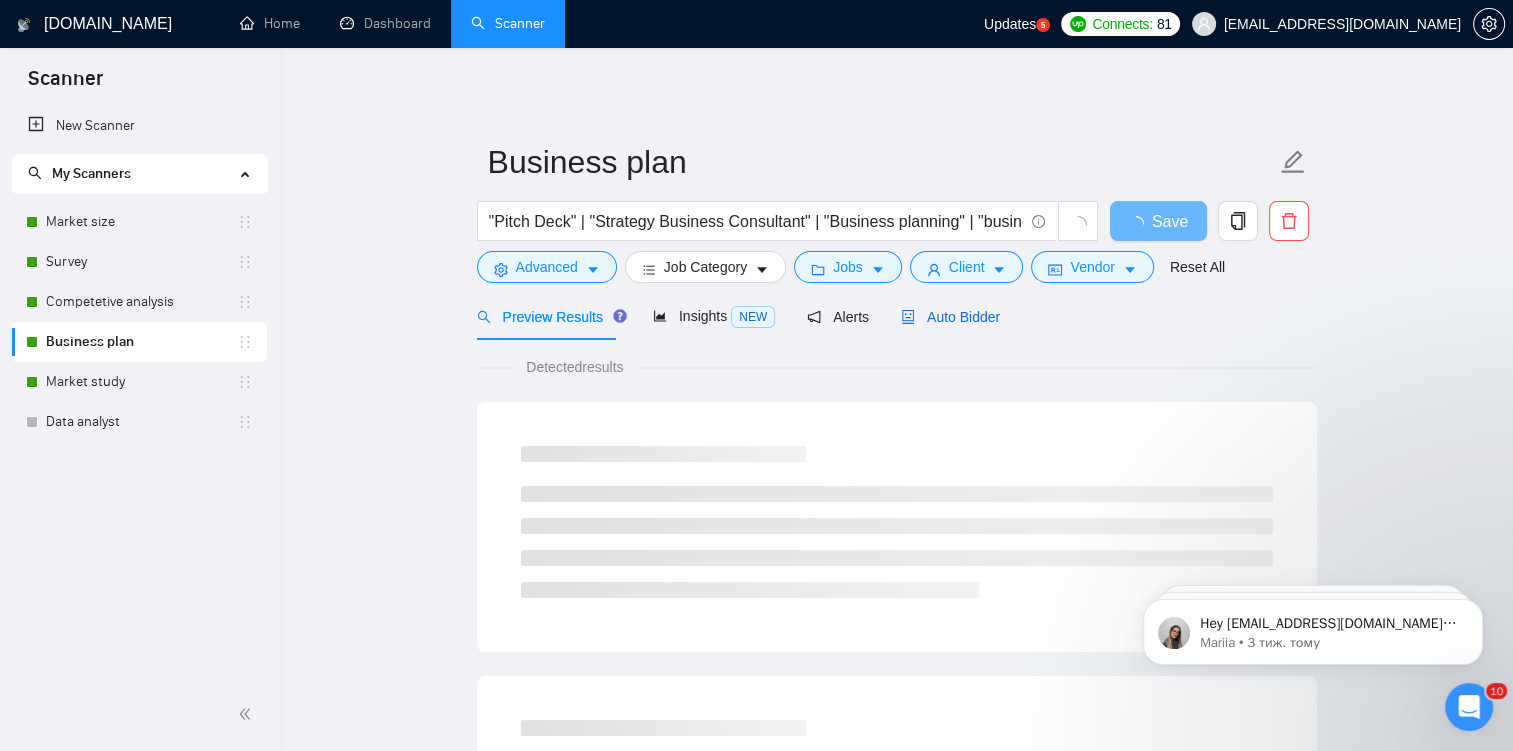 click on "Auto Bidder" at bounding box center [950, 317] 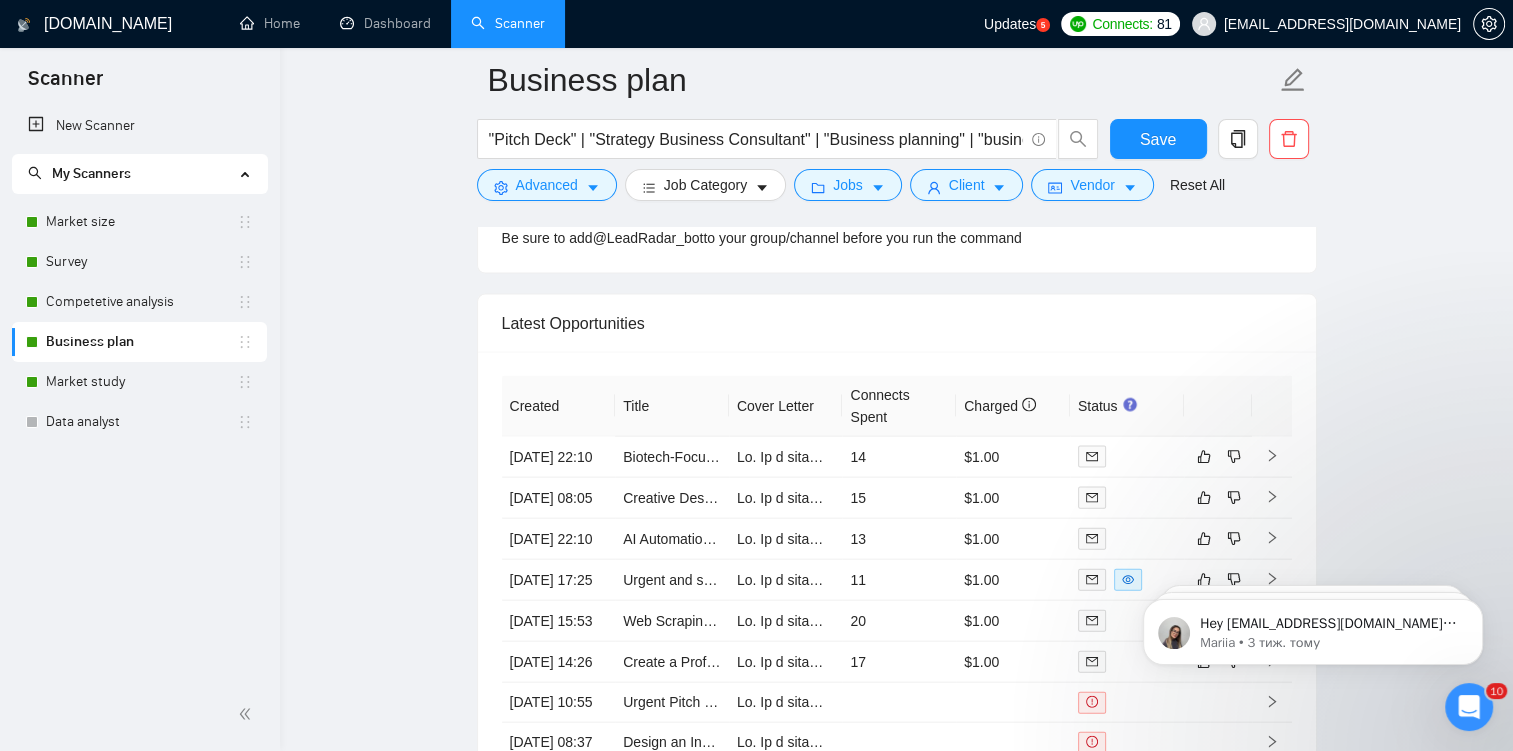 scroll, scrollTop: 4251, scrollLeft: 0, axis: vertical 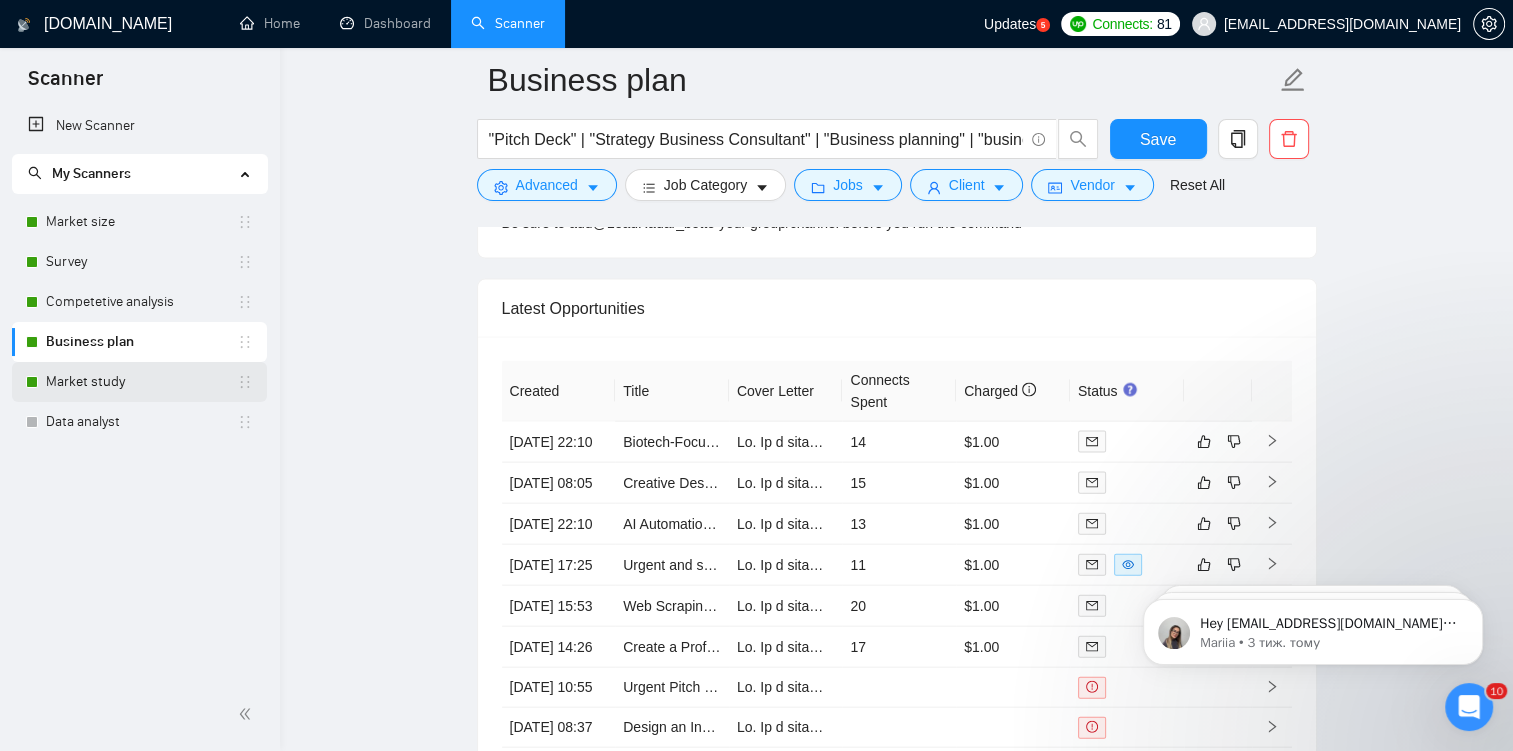 click on "Market study" at bounding box center [141, 382] 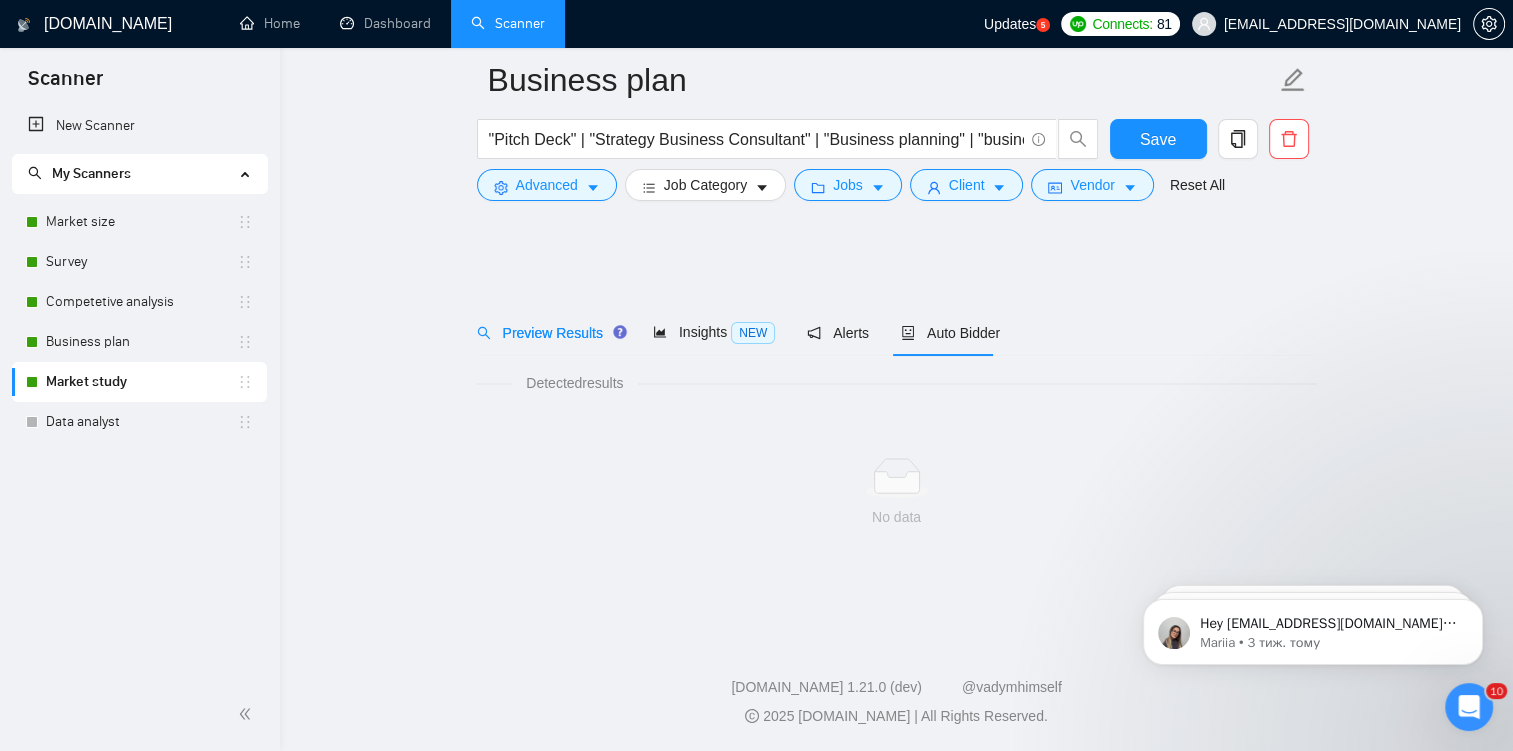 scroll, scrollTop: 0, scrollLeft: 0, axis: both 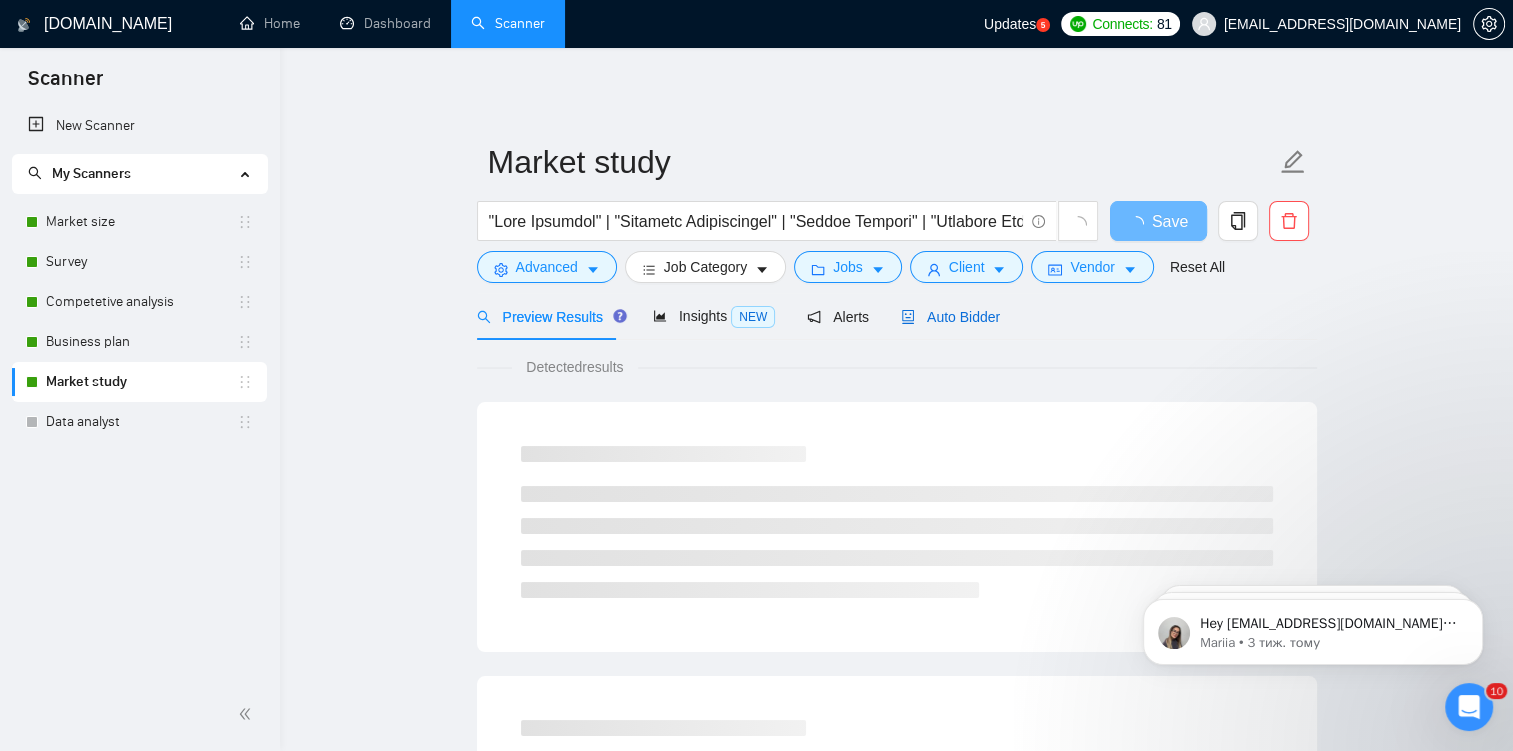 click on "Auto Bidder" at bounding box center (950, 317) 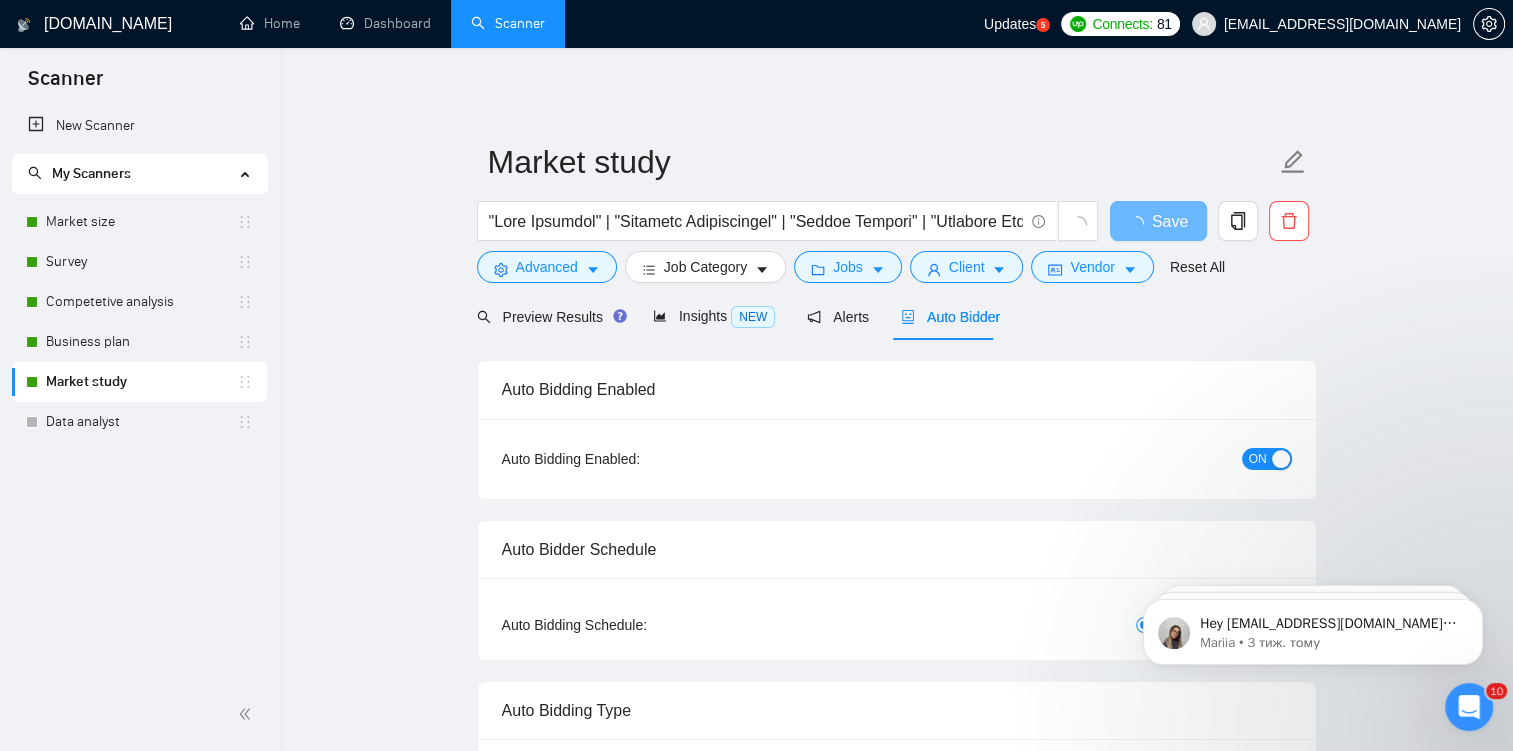 type 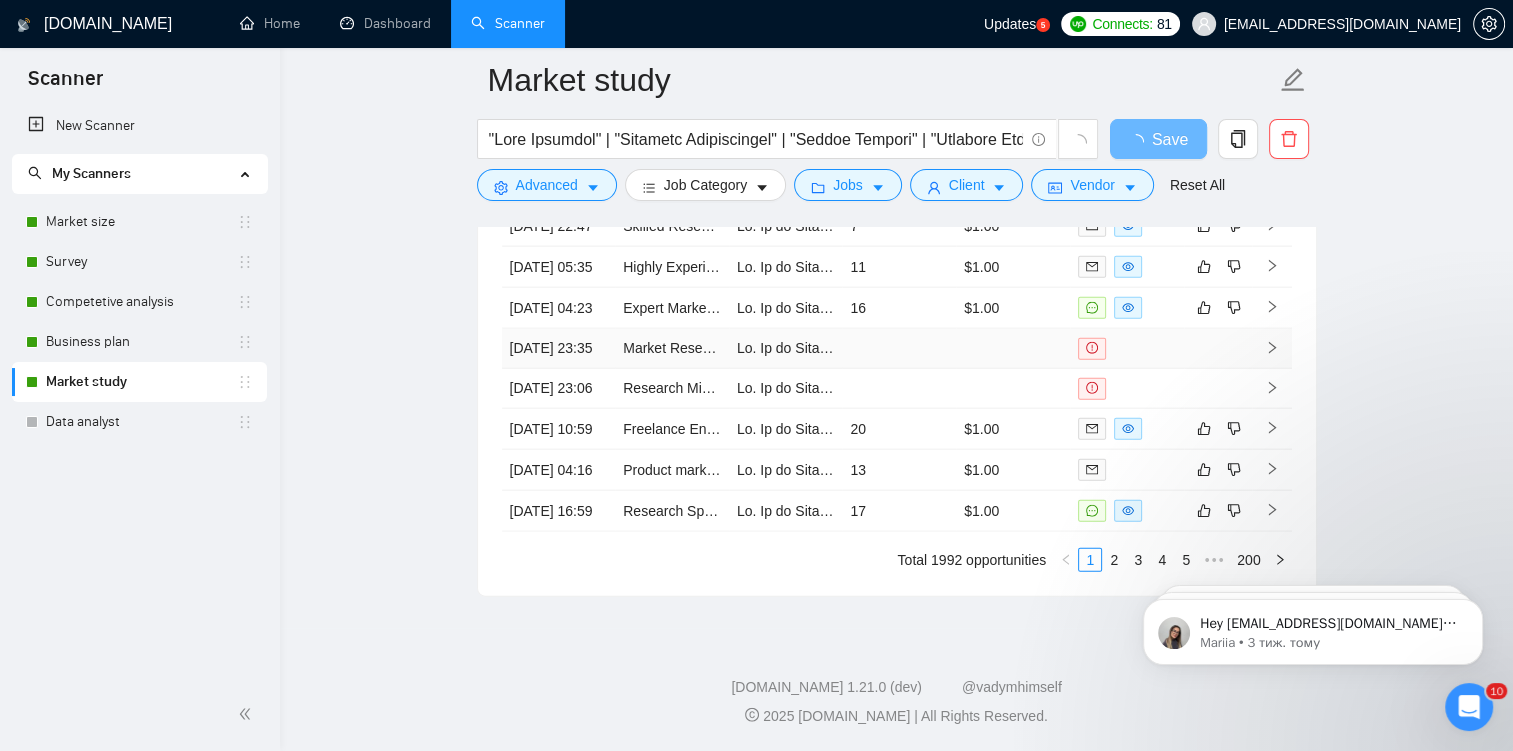 scroll, scrollTop: 4530, scrollLeft: 0, axis: vertical 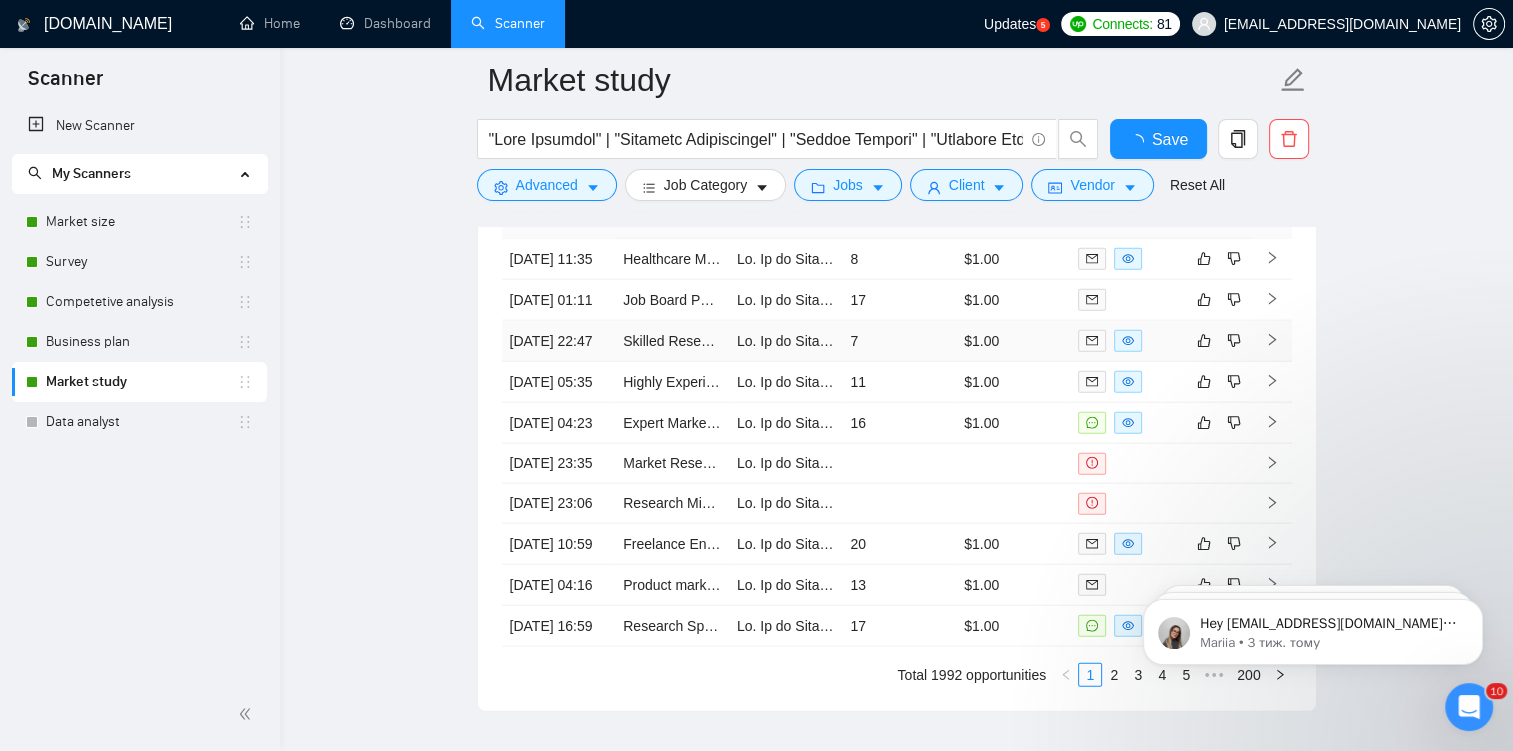 type 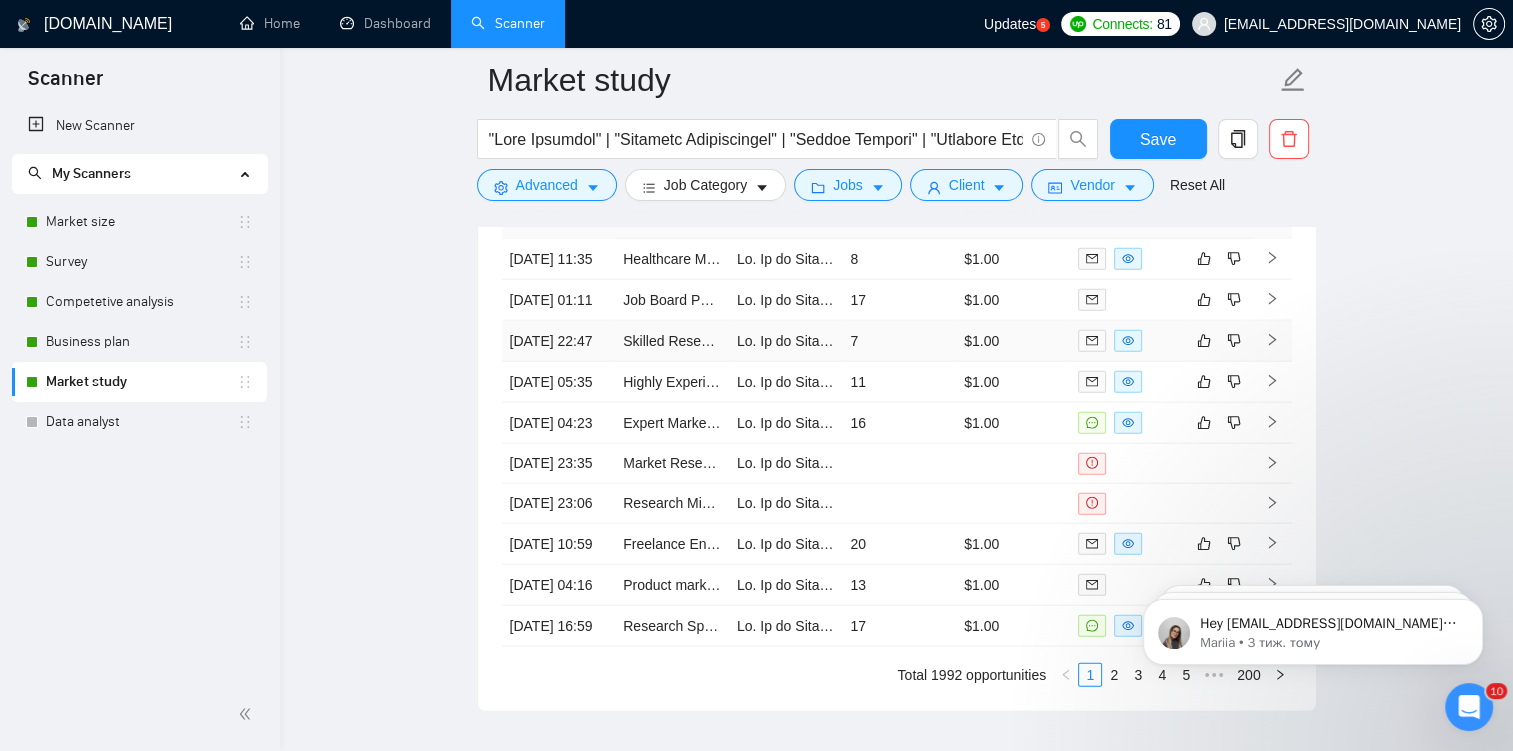 drag, startPoint x: 641, startPoint y: 407, endPoint x: 437, endPoint y: 534, distance: 240.3019 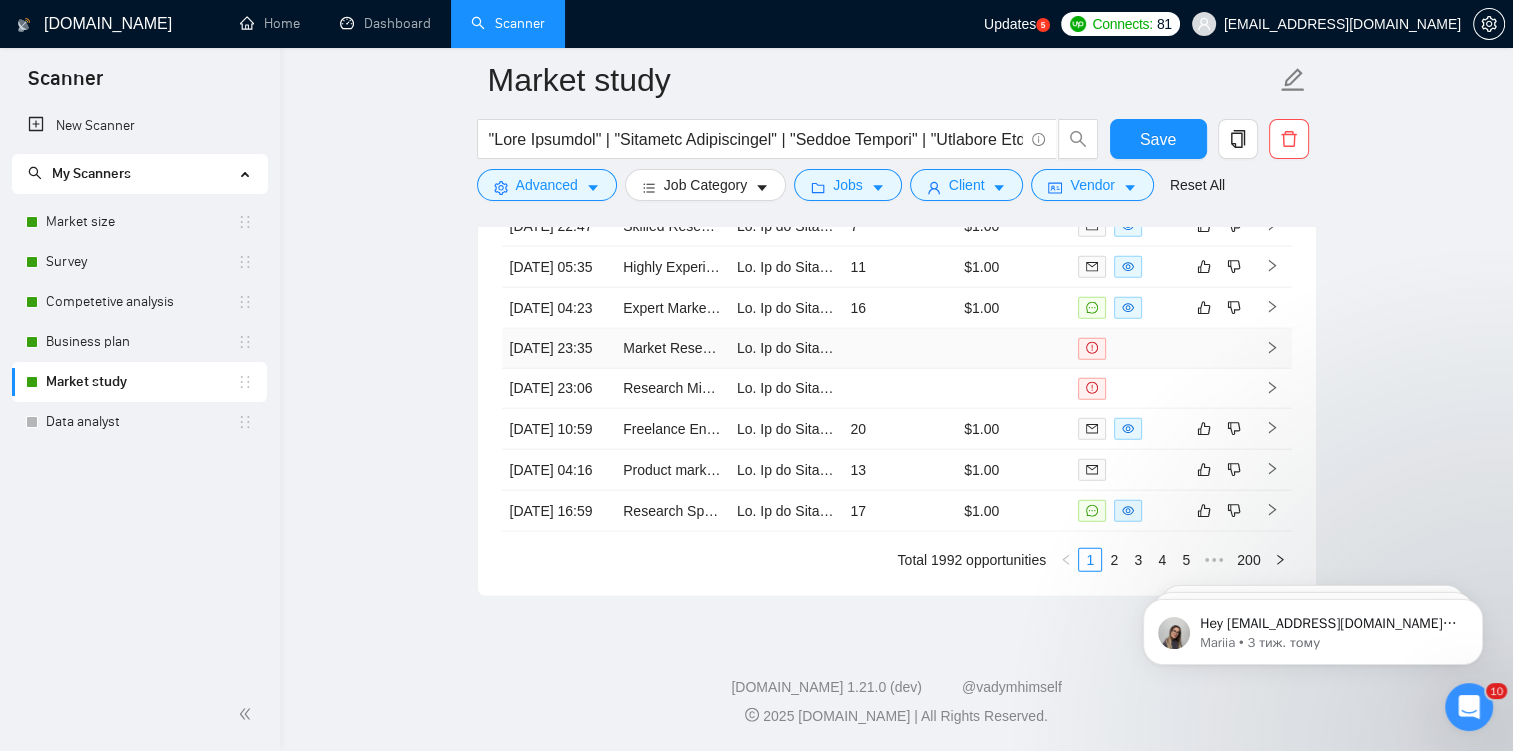scroll, scrollTop: 4677, scrollLeft: 0, axis: vertical 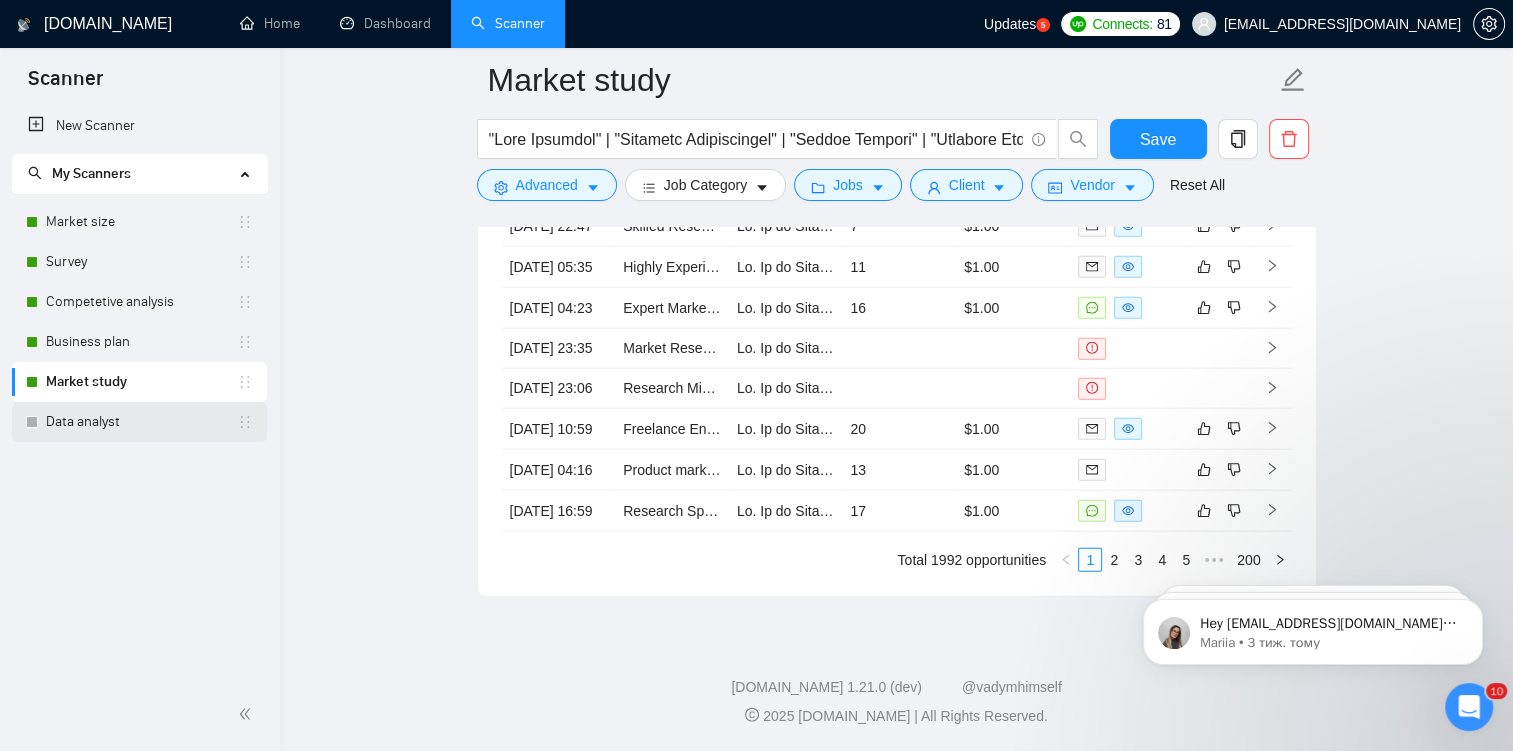 click on "Data analyst" at bounding box center [141, 422] 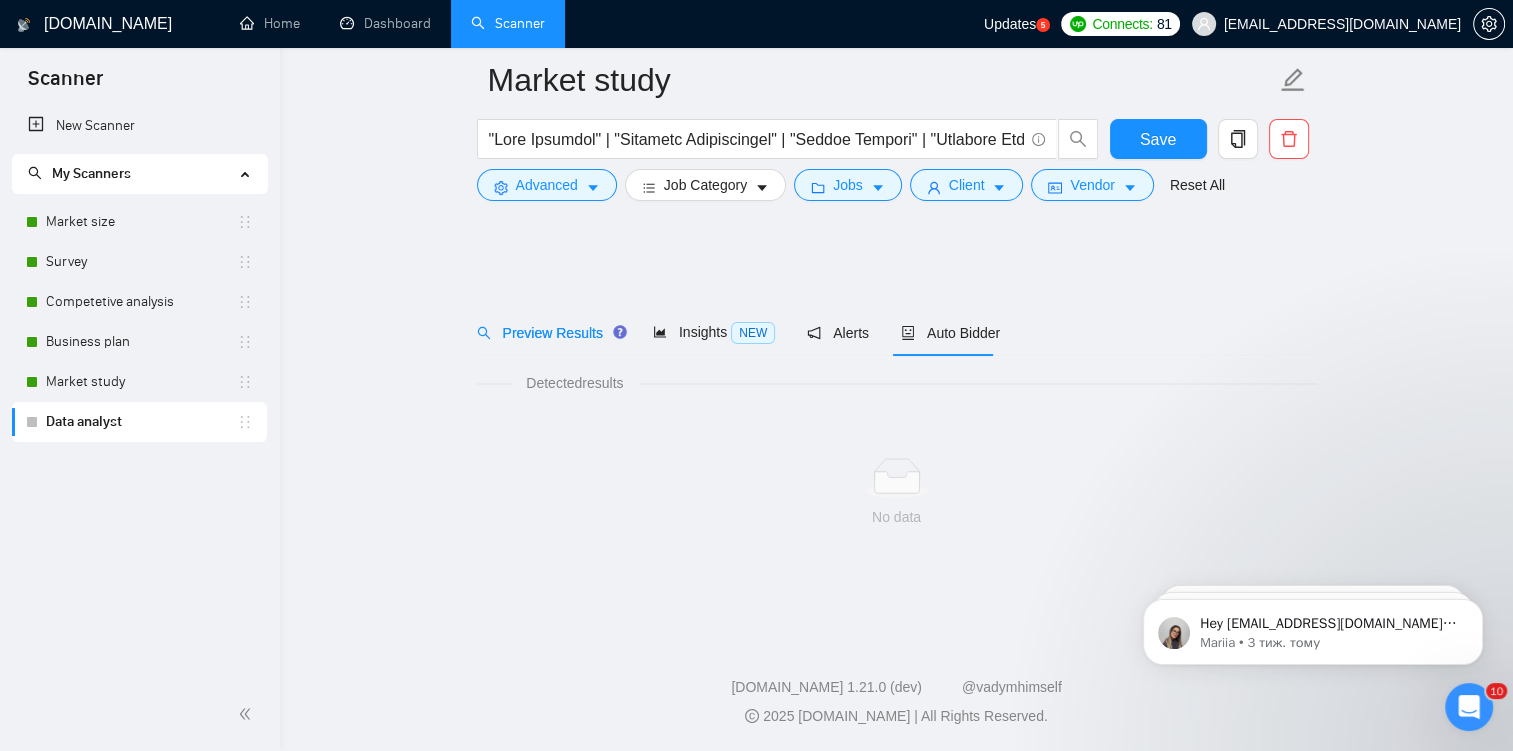 scroll, scrollTop: 0, scrollLeft: 0, axis: both 